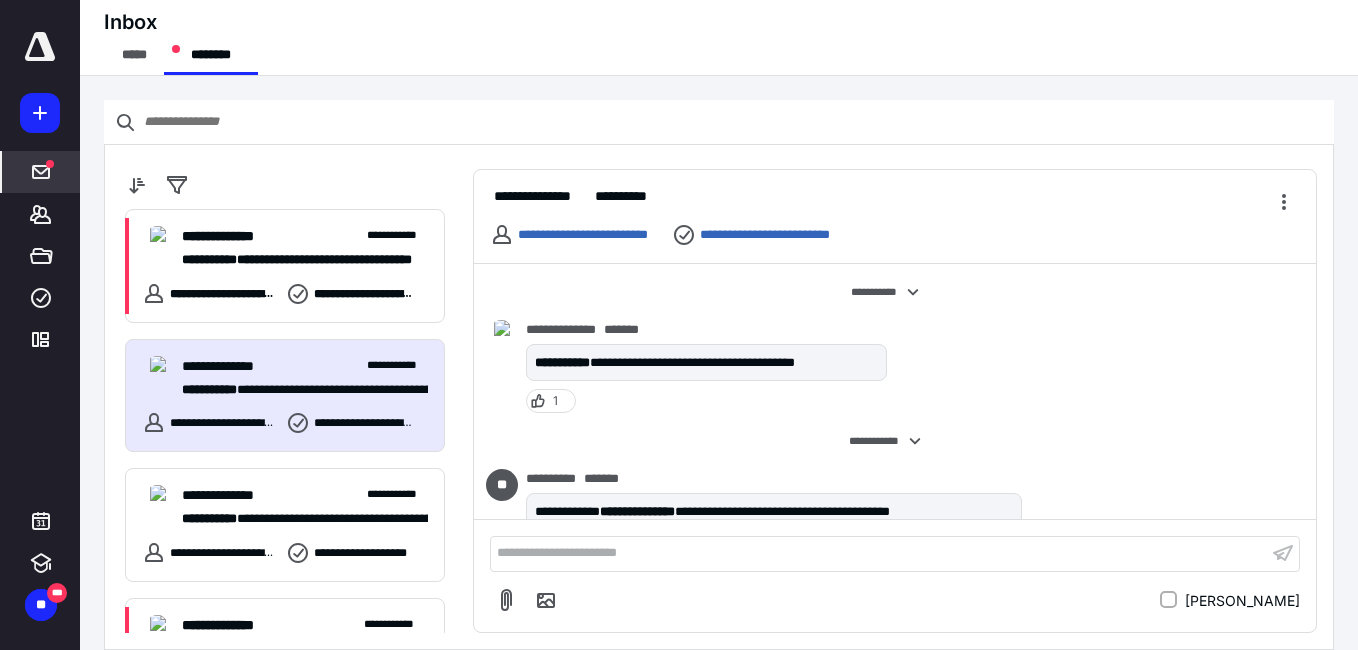 scroll, scrollTop: 0, scrollLeft: 0, axis: both 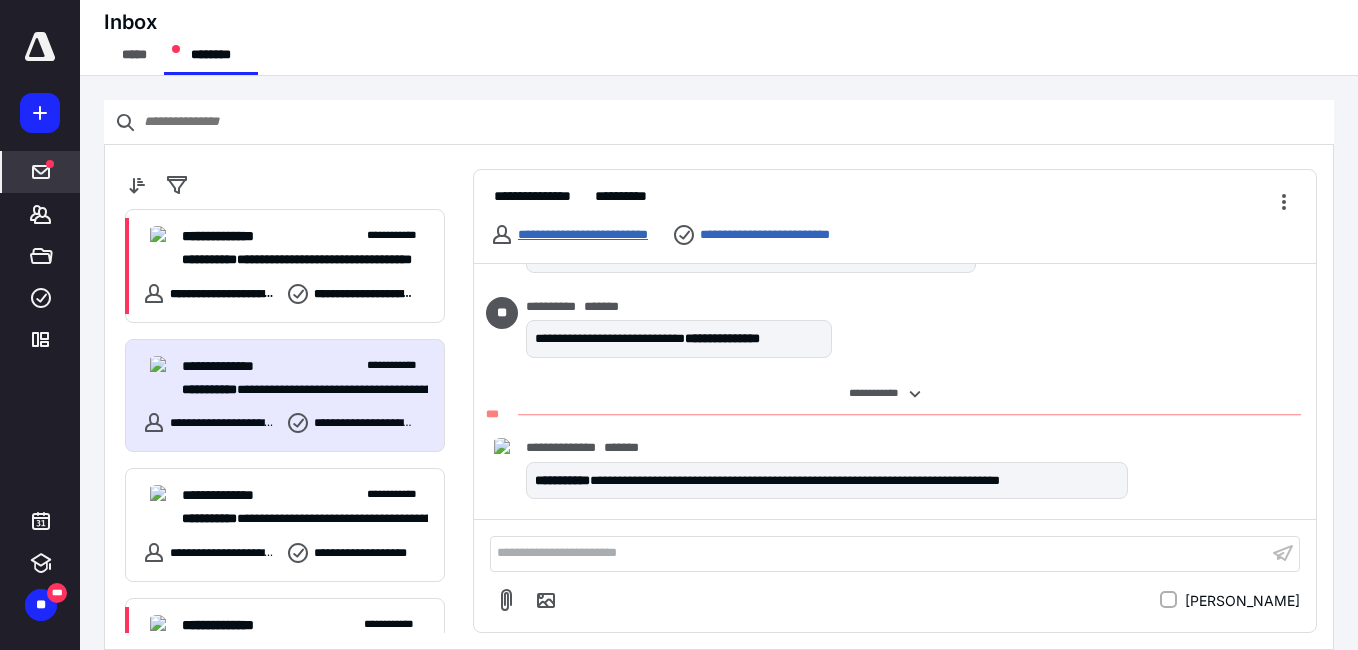 click on "**********" at bounding box center (583, 234) 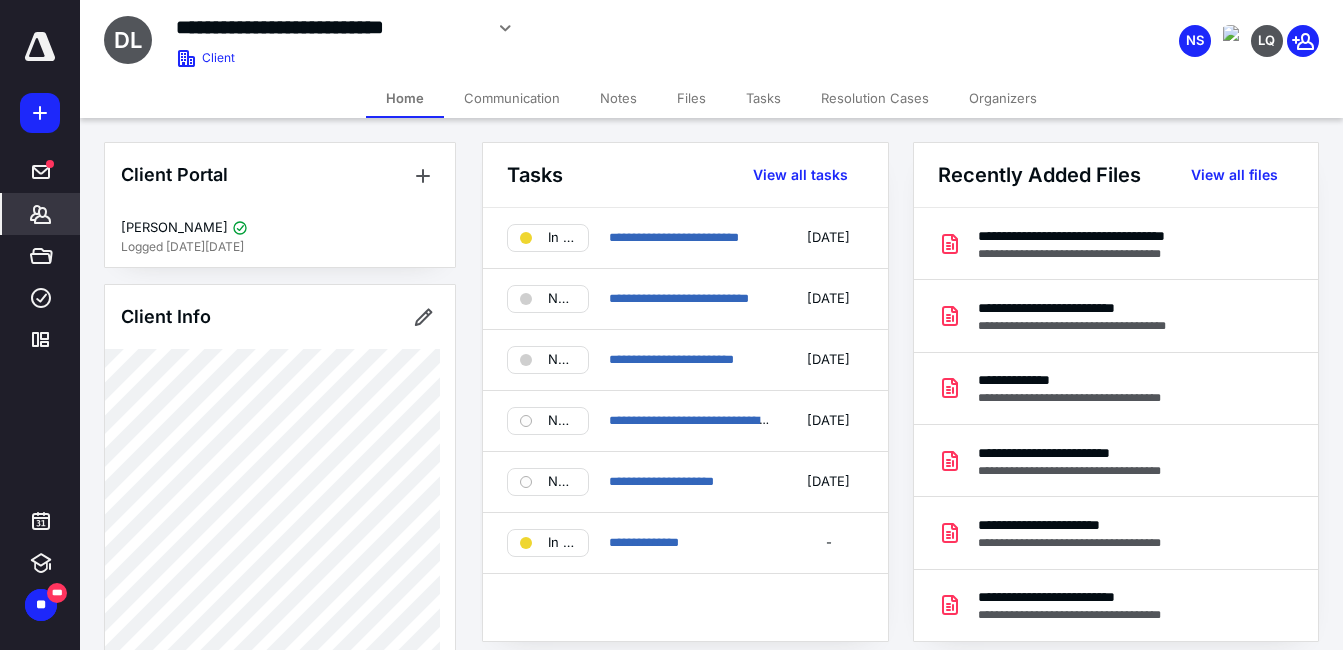click on "Files" at bounding box center (691, 98) 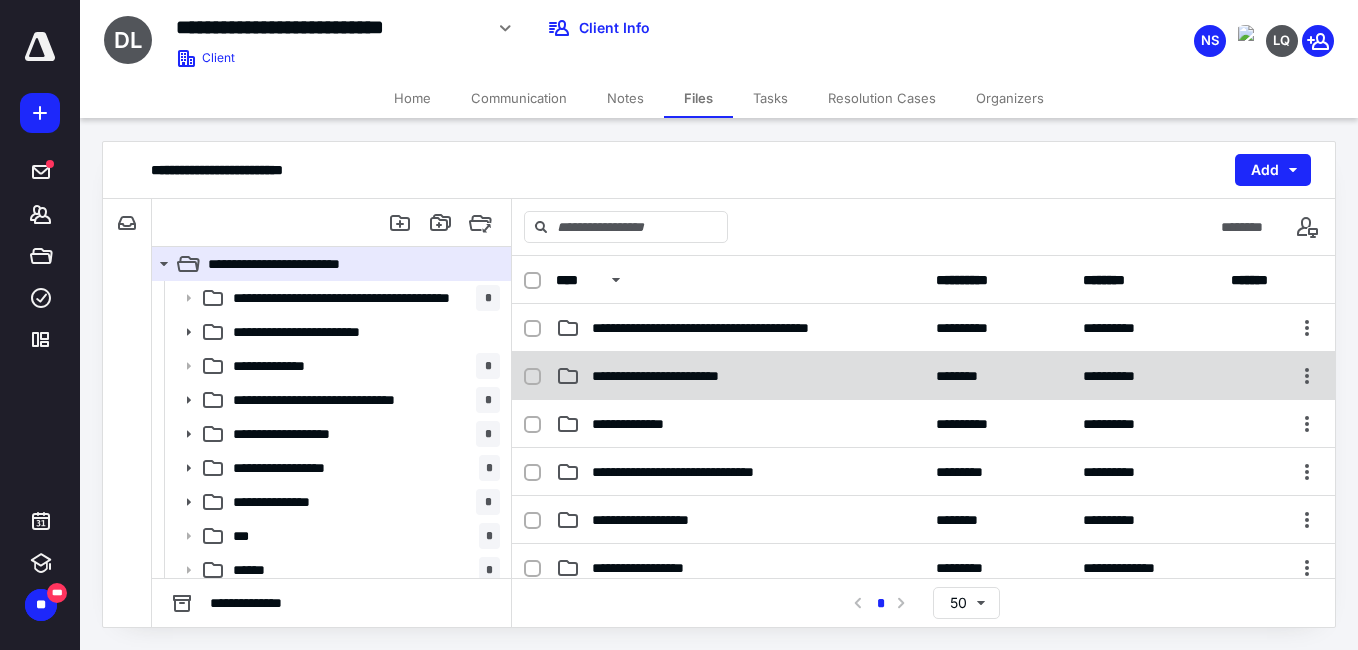 click on "**********" at bounding box center [923, 376] 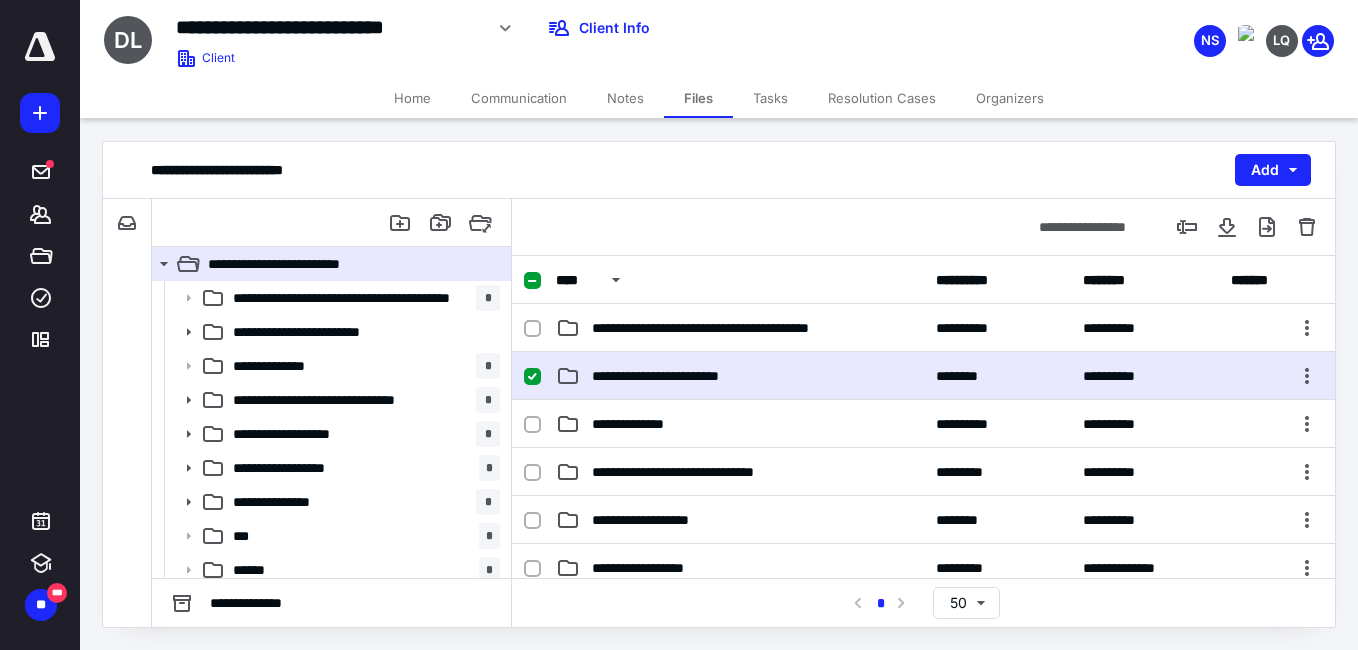 click on "**********" at bounding box center [923, 376] 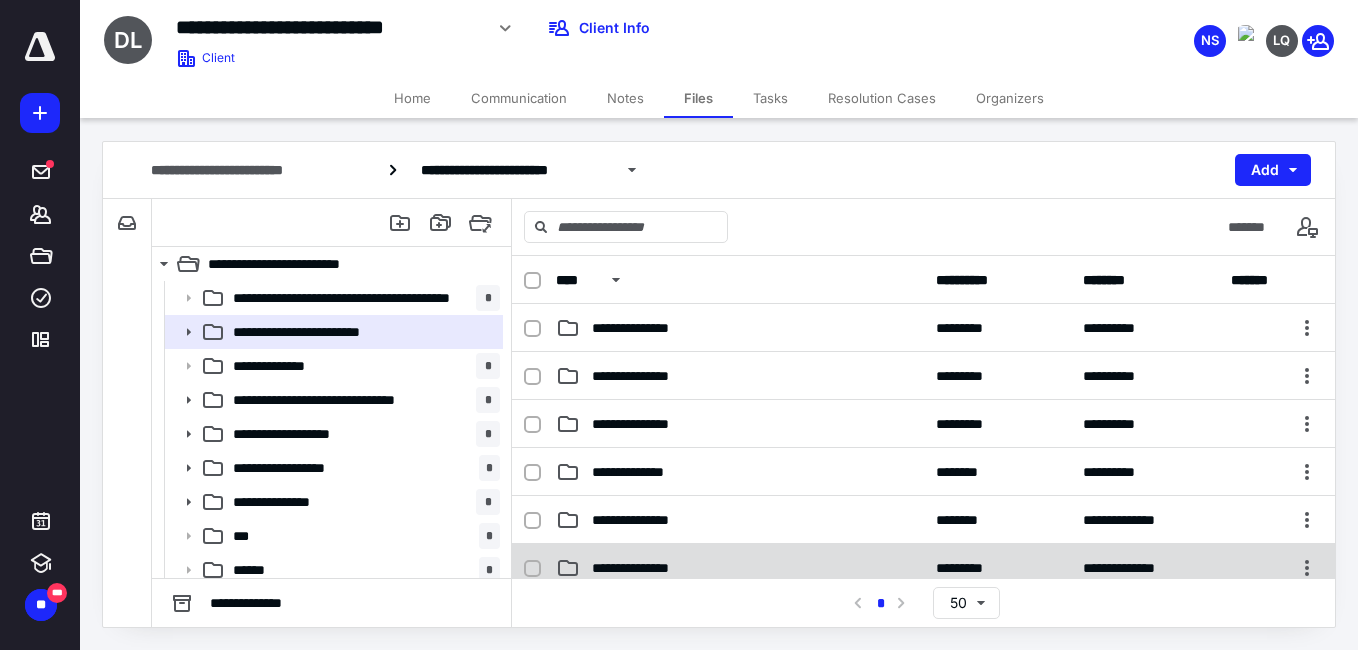 scroll, scrollTop: 100, scrollLeft: 0, axis: vertical 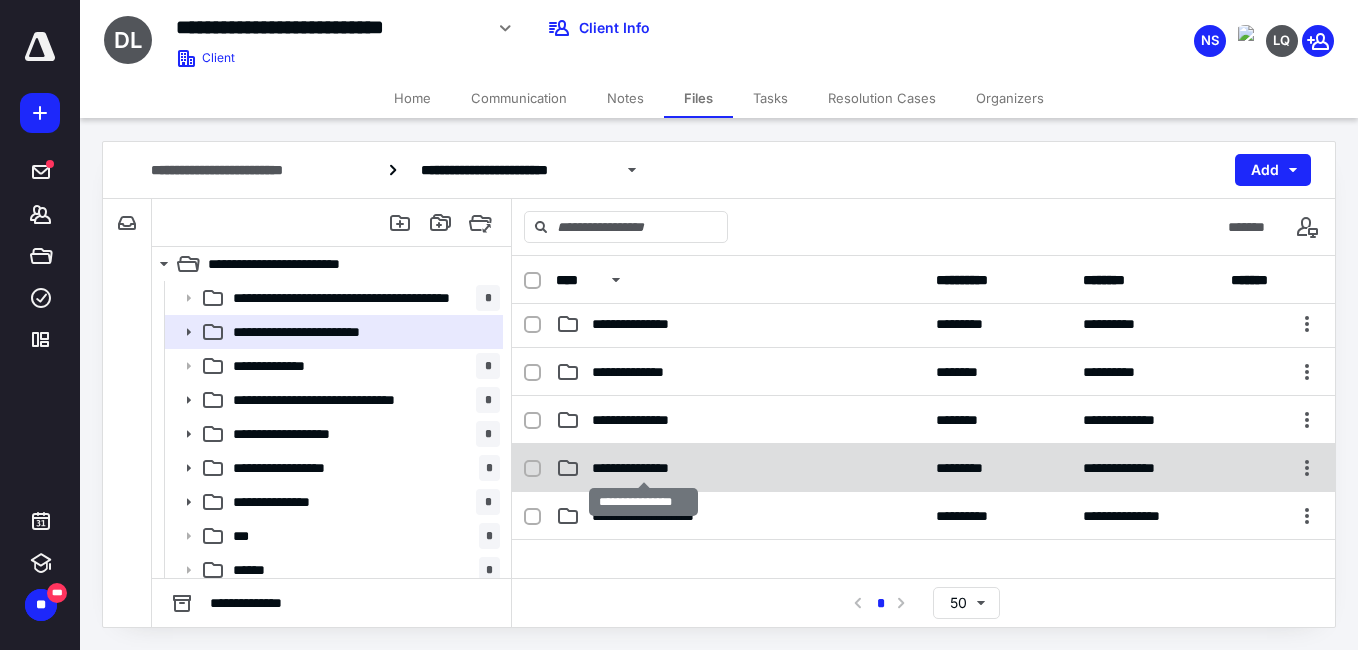 click on "**********" at bounding box center [643, 468] 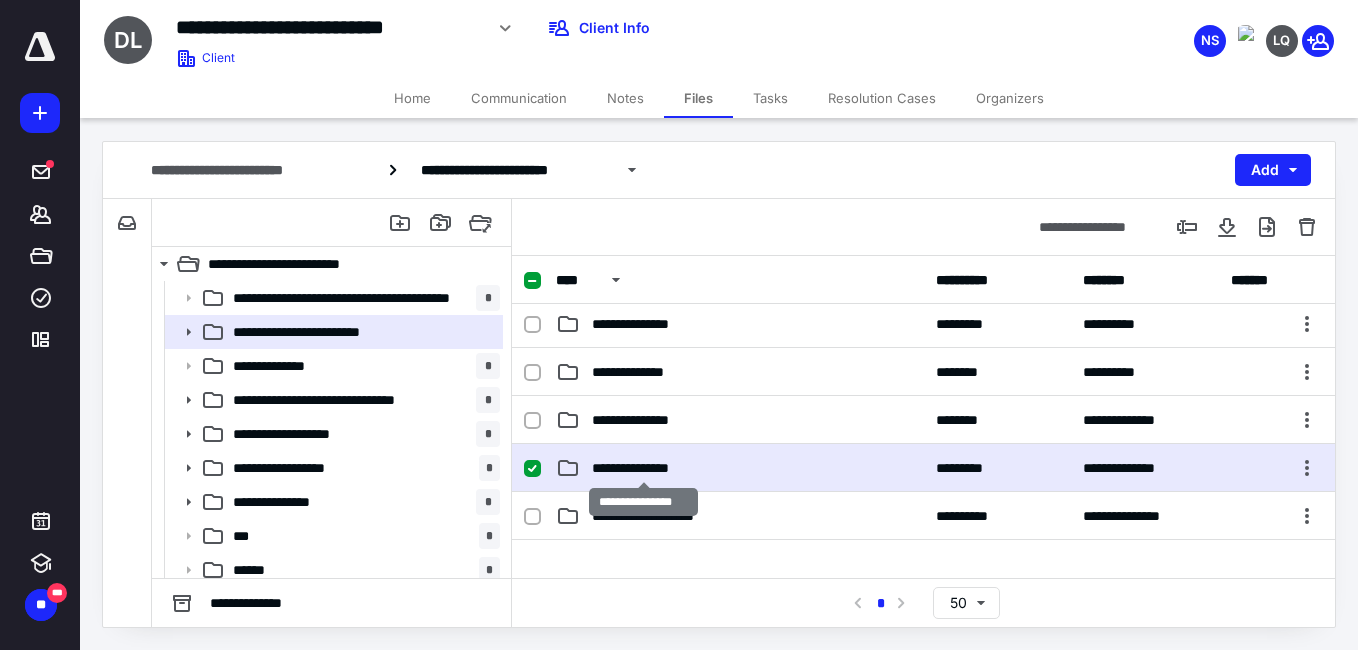 click on "**********" at bounding box center (643, 468) 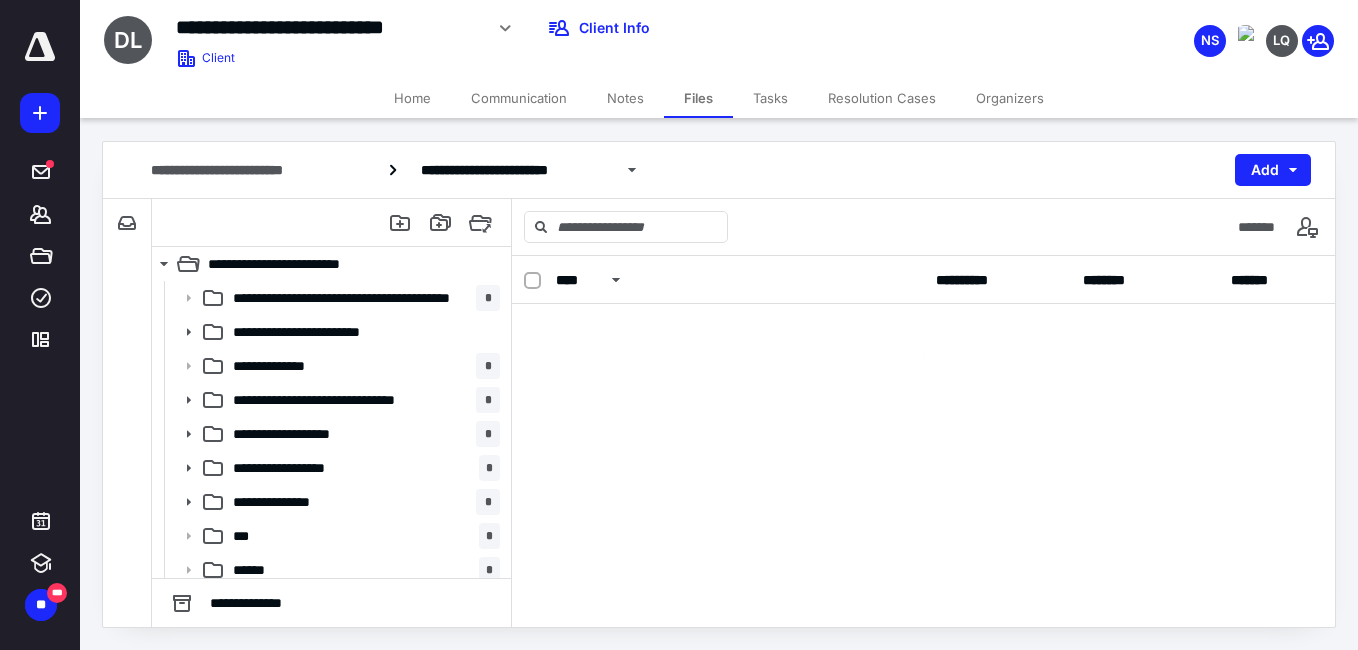 scroll, scrollTop: 0, scrollLeft: 0, axis: both 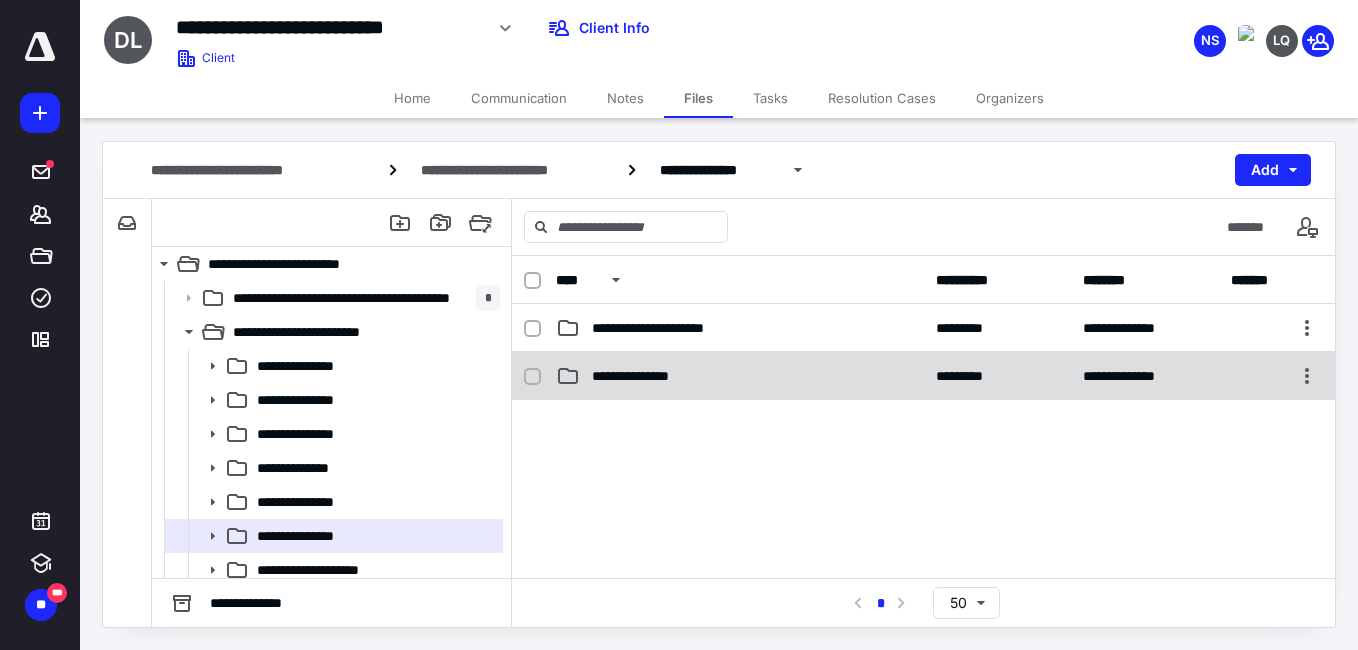 click on "**********" at bounding box center [649, 376] 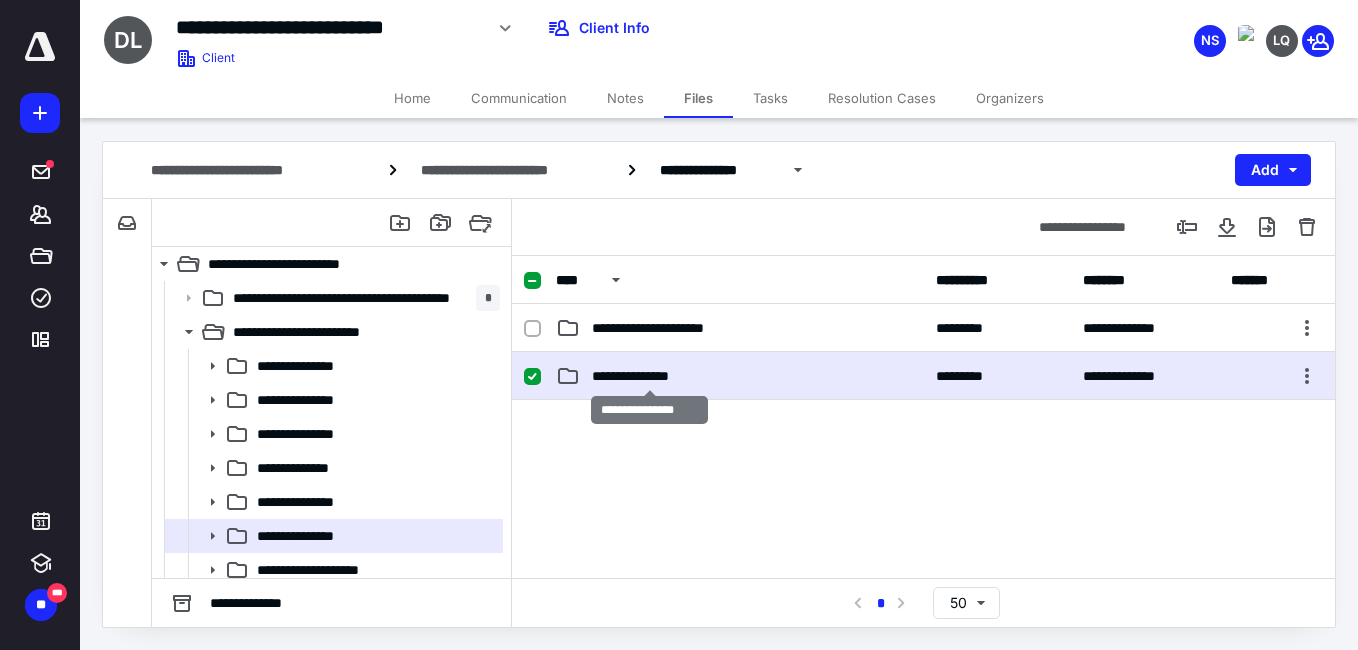 click on "**********" at bounding box center (649, 376) 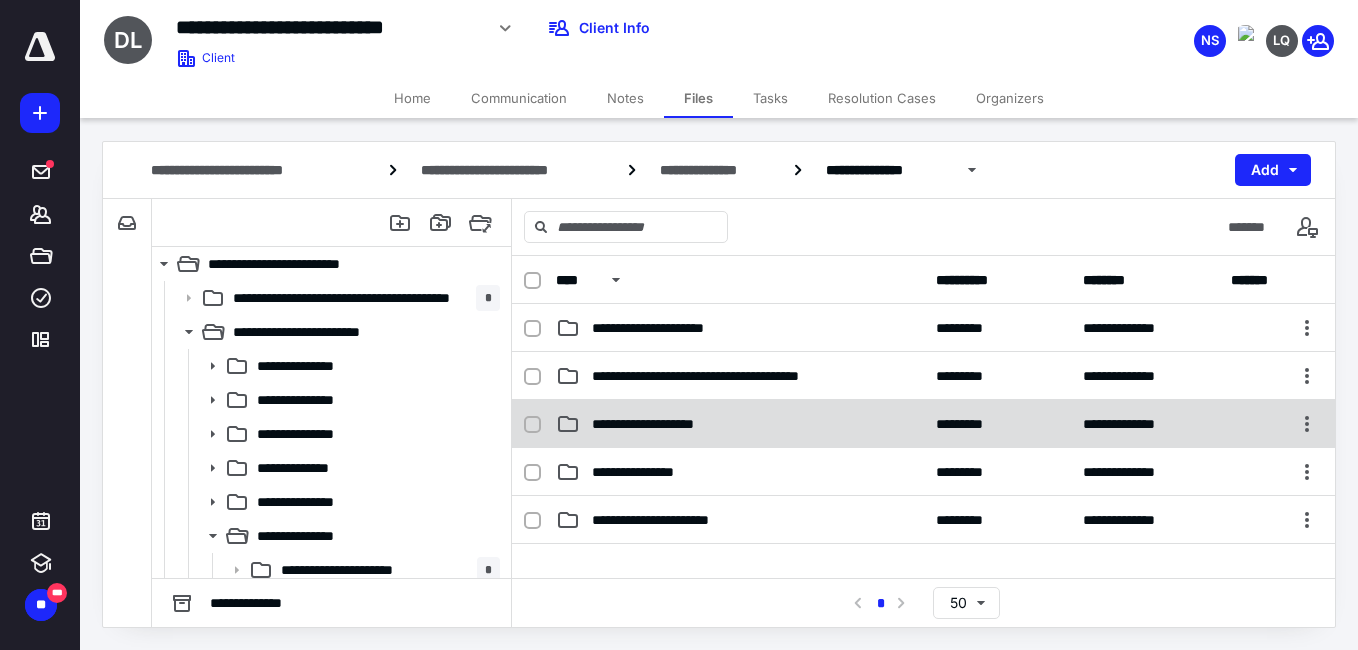 click on "**********" at bounding box center (666, 424) 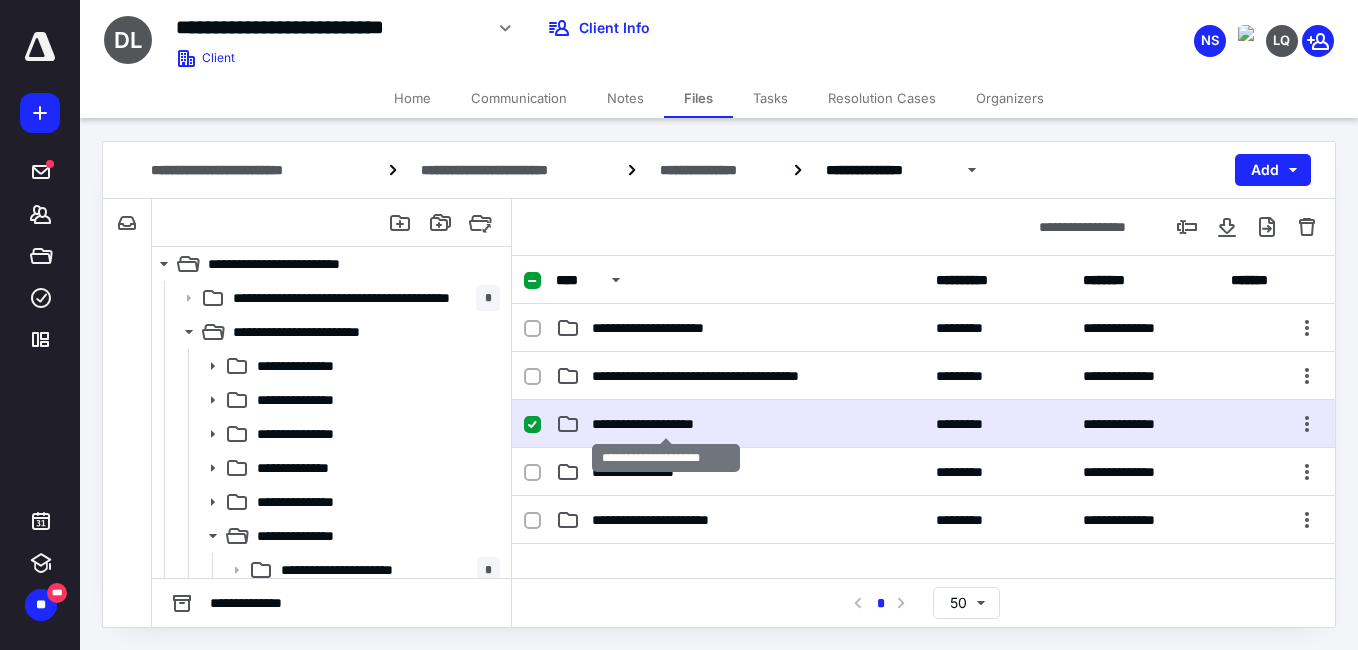 click on "**********" at bounding box center [666, 424] 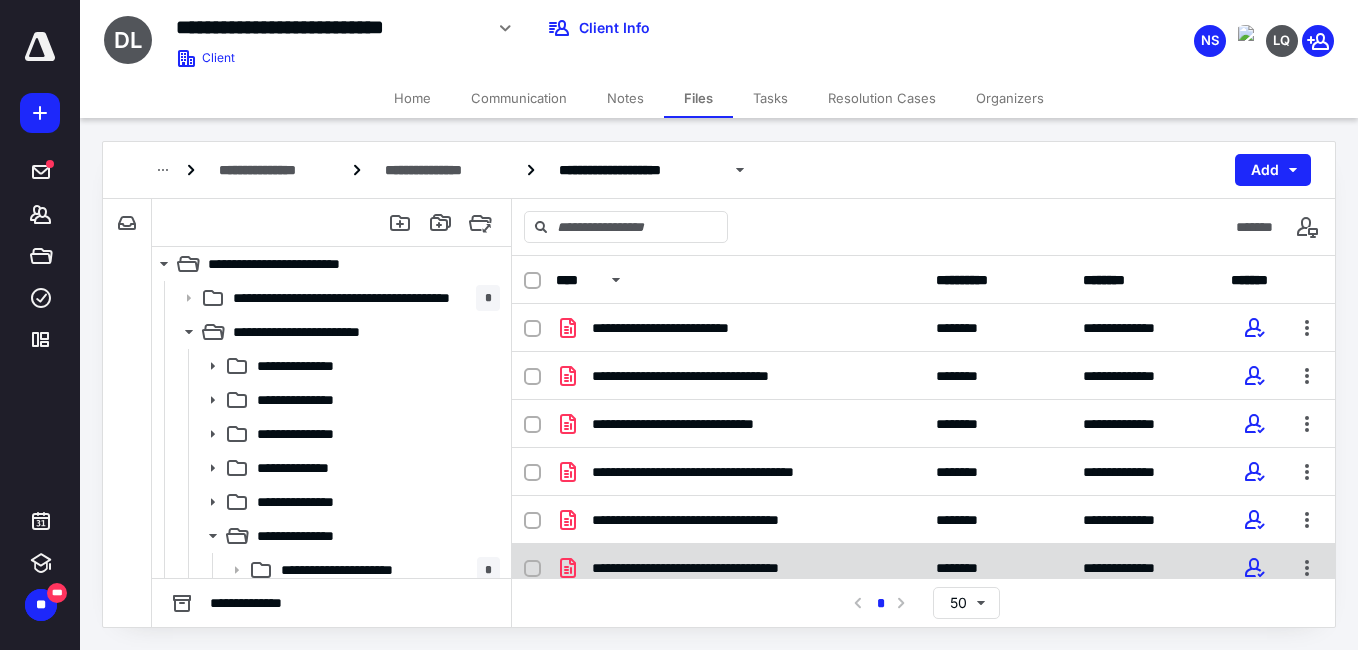 click on "**********" at bounding box center [742, 568] 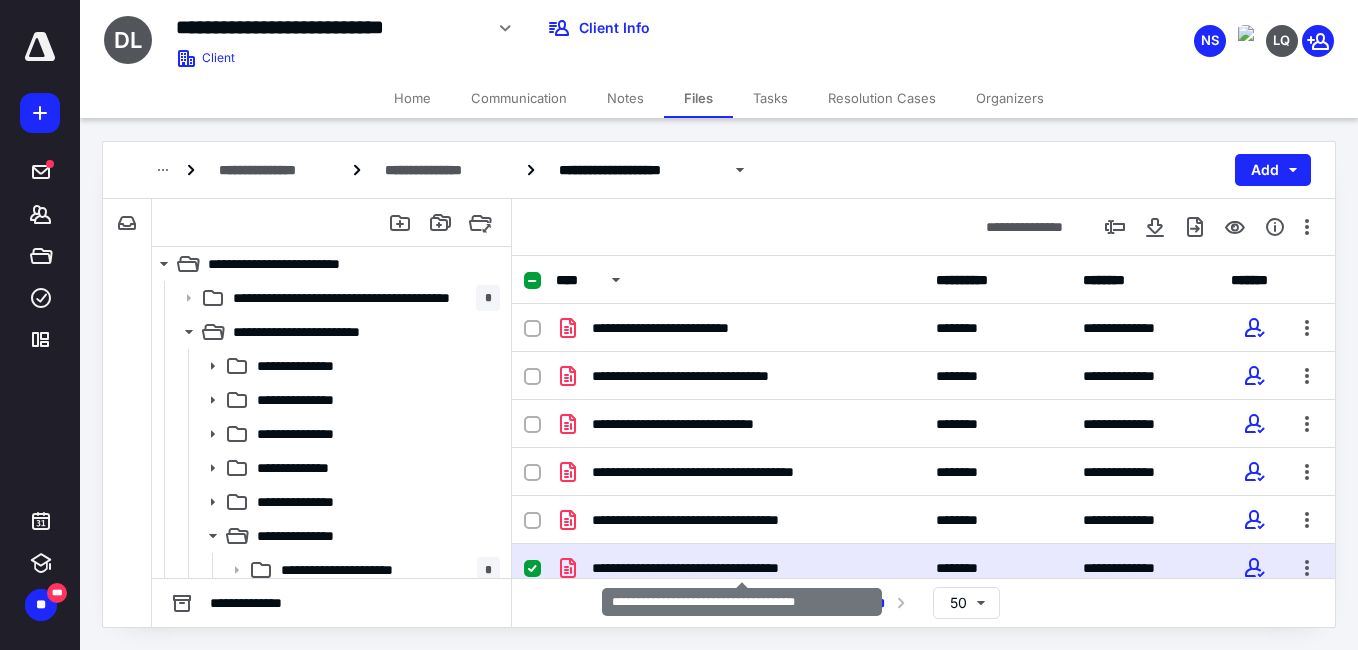 click on "**********" at bounding box center [742, 568] 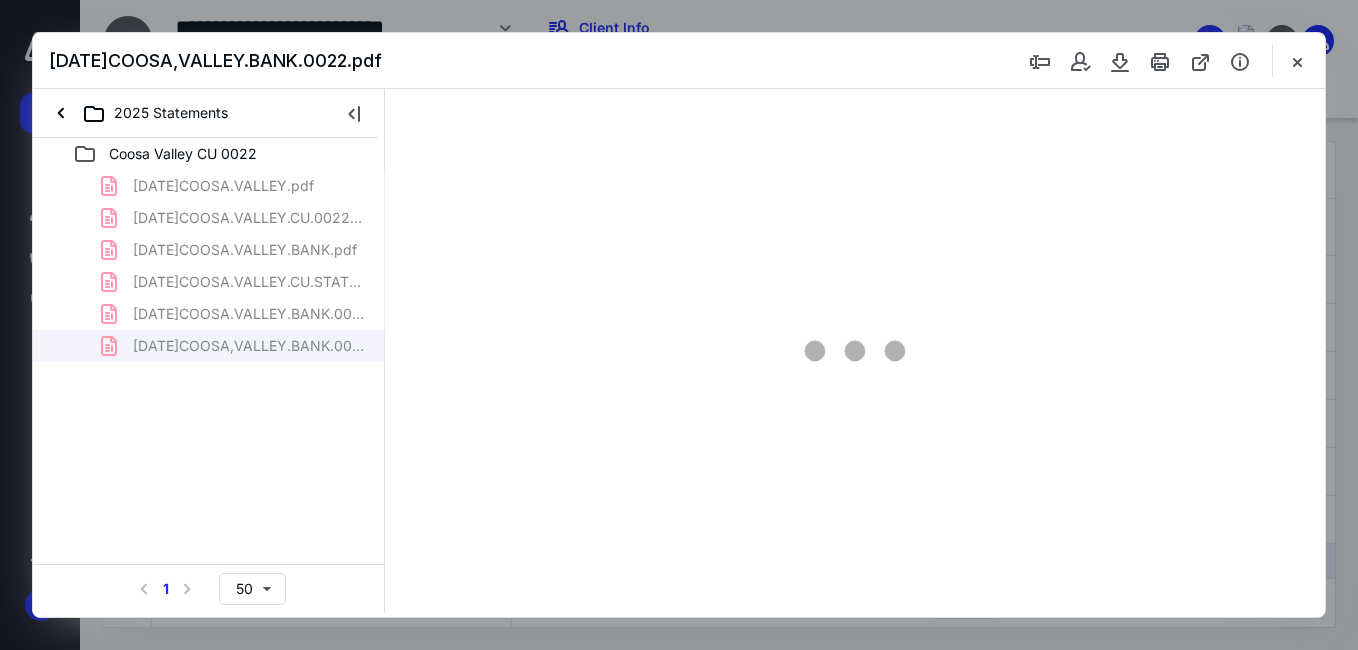 scroll, scrollTop: 0, scrollLeft: 0, axis: both 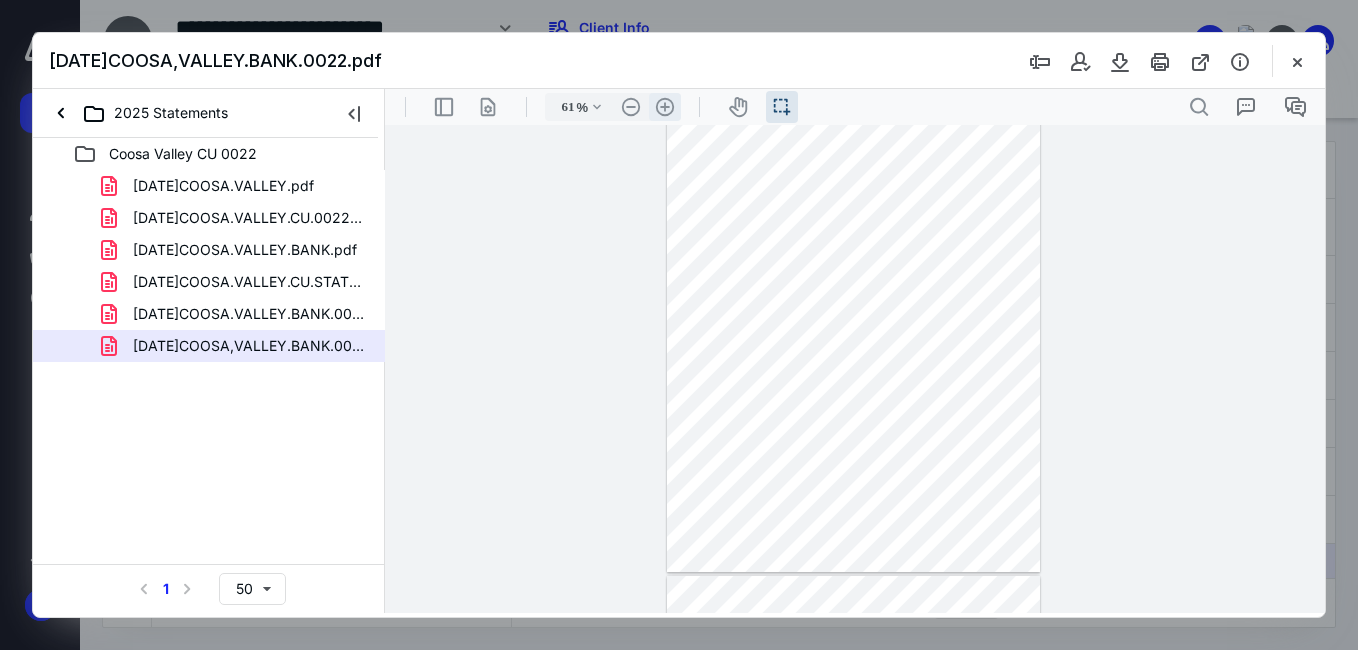 click on ".cls-1{fill:#abb0c4;} icon - header - zoom - in - line" at bounding box center (665, 107) 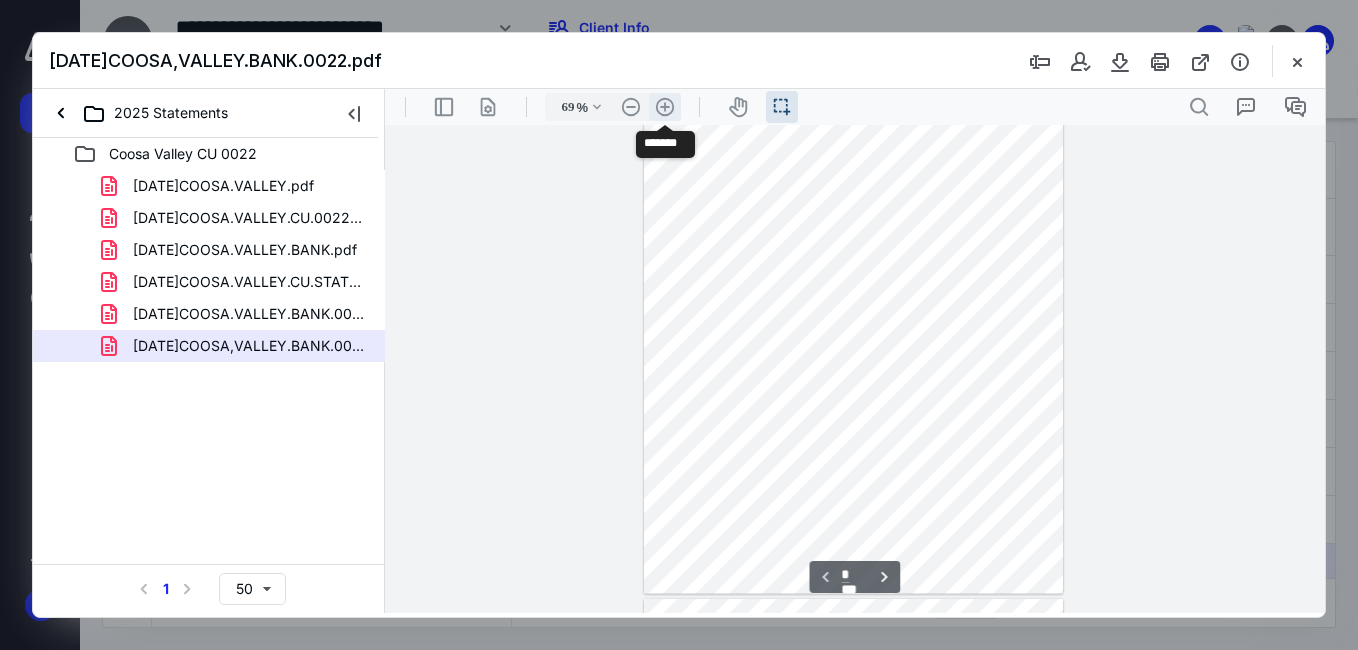 click on ".cls-1{fill:#abb0c4;} icon - header - zoom - in - line" at bounding box center [665, 107] 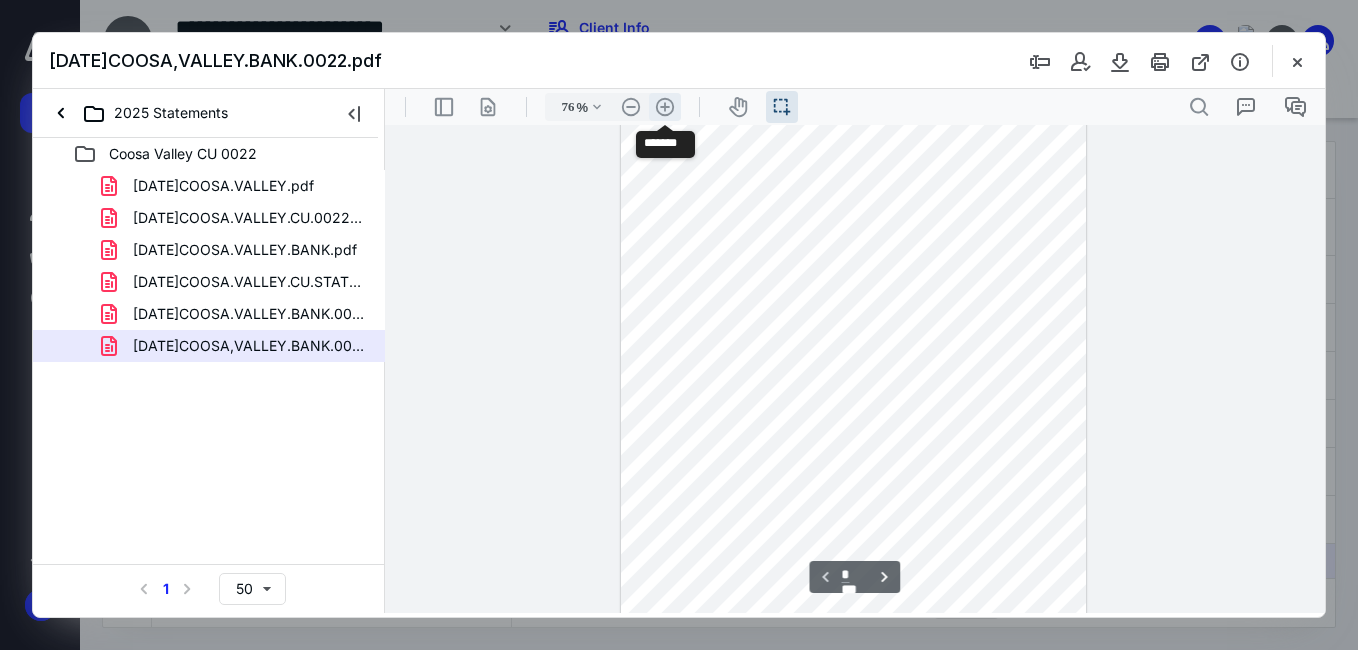 click on ".cls-1{fill:#abb0c4;} icon - header - zoom - in - line" at bounding box center (665, 107) 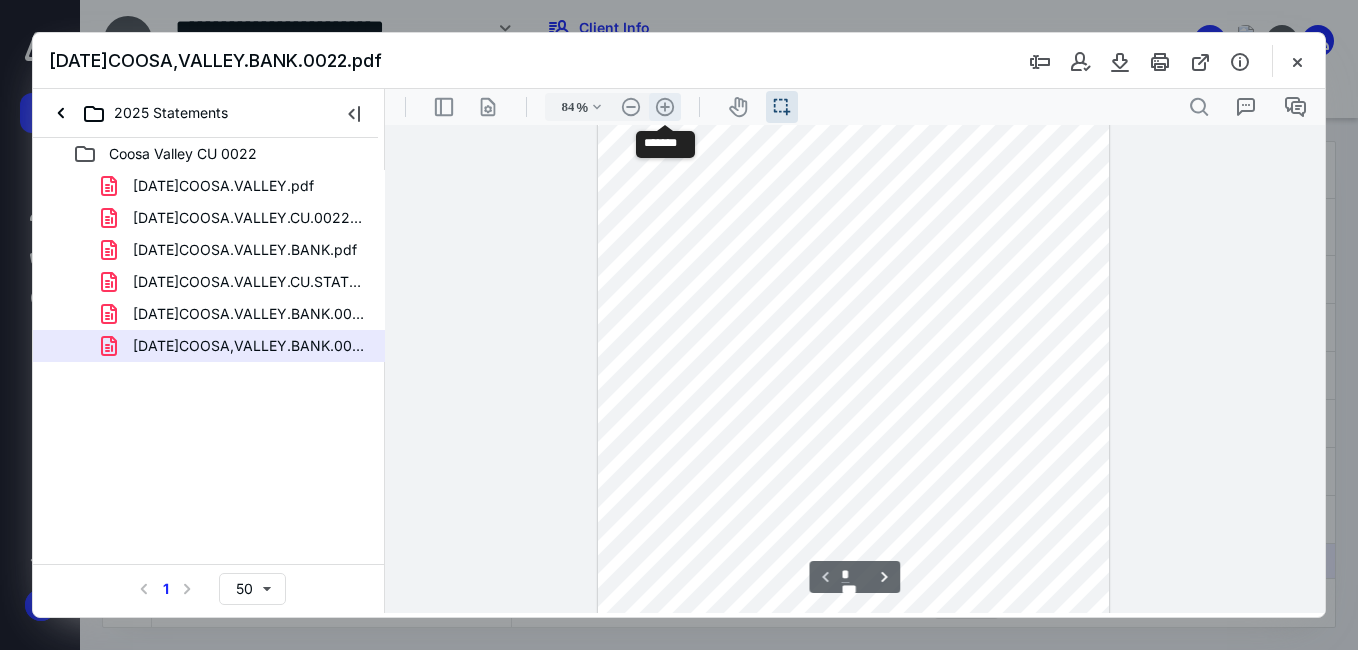 click on ".cls-1{fill:#abb0c4;} icon - header - zoom - in - line" at bounding box center (665, 107) 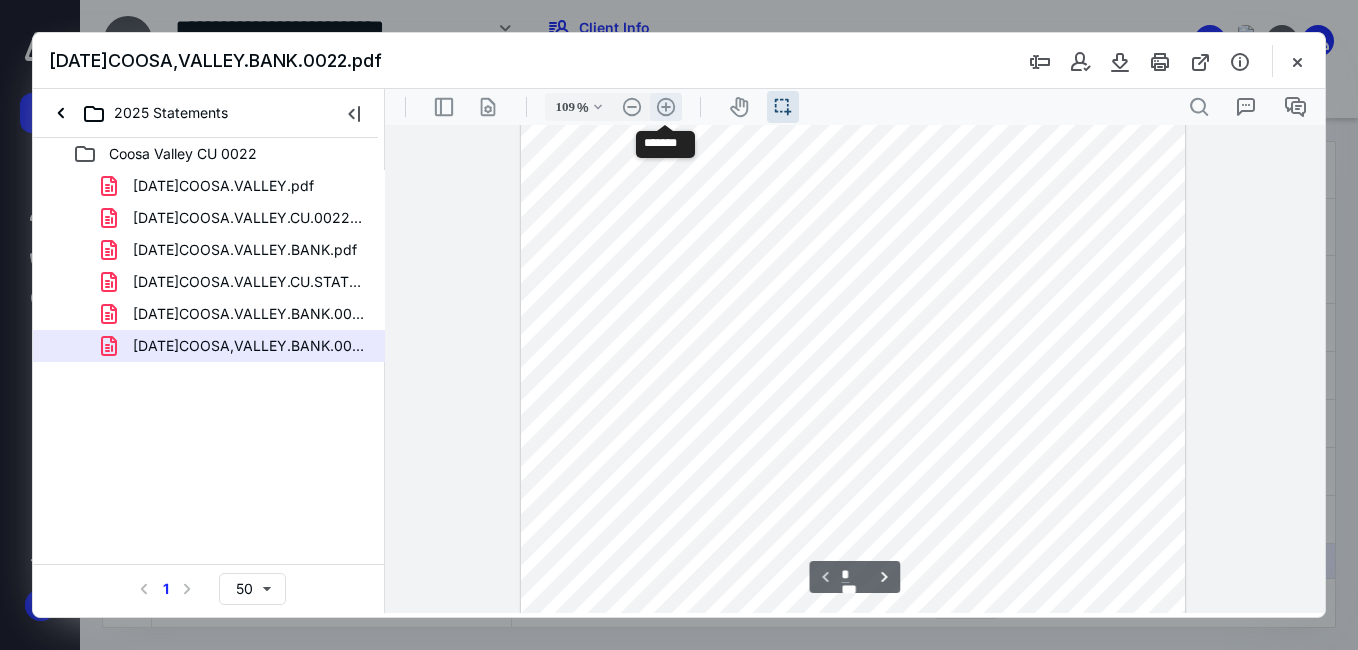 click on ".cls-1{fill:#abb0c4;} icon - header - zoom - in - line" at bounding box center [666, 107] 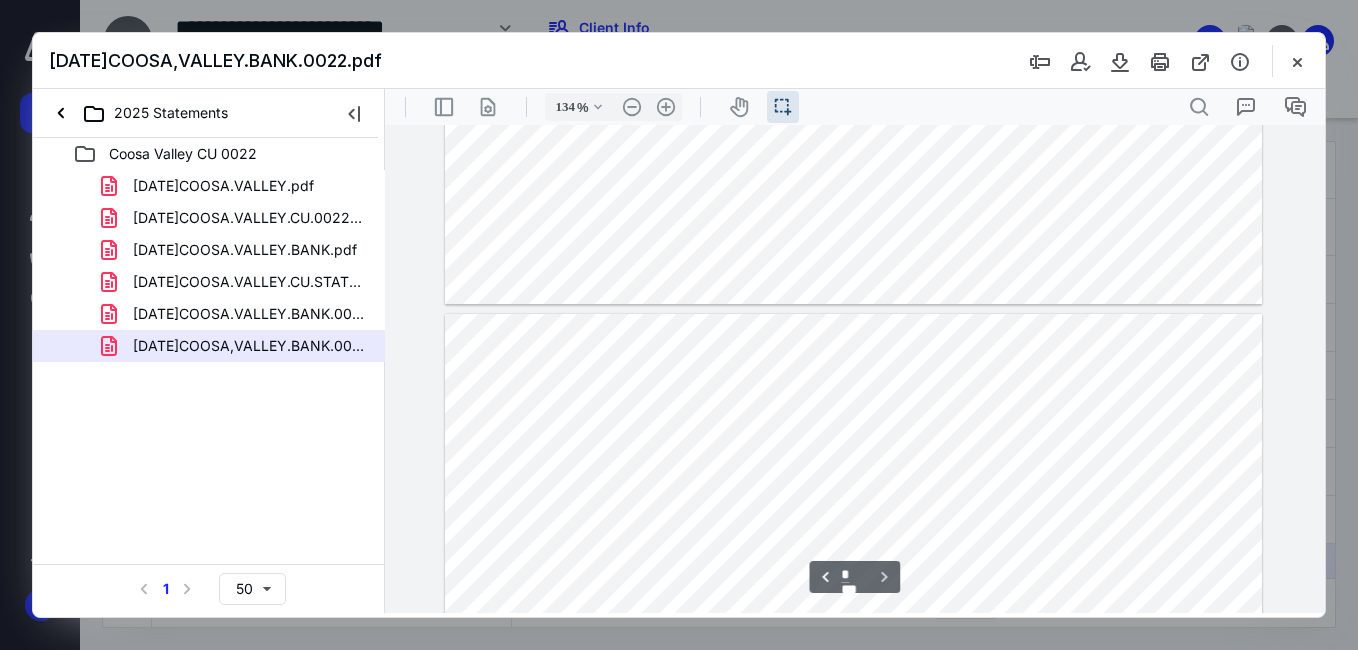 type on "*" 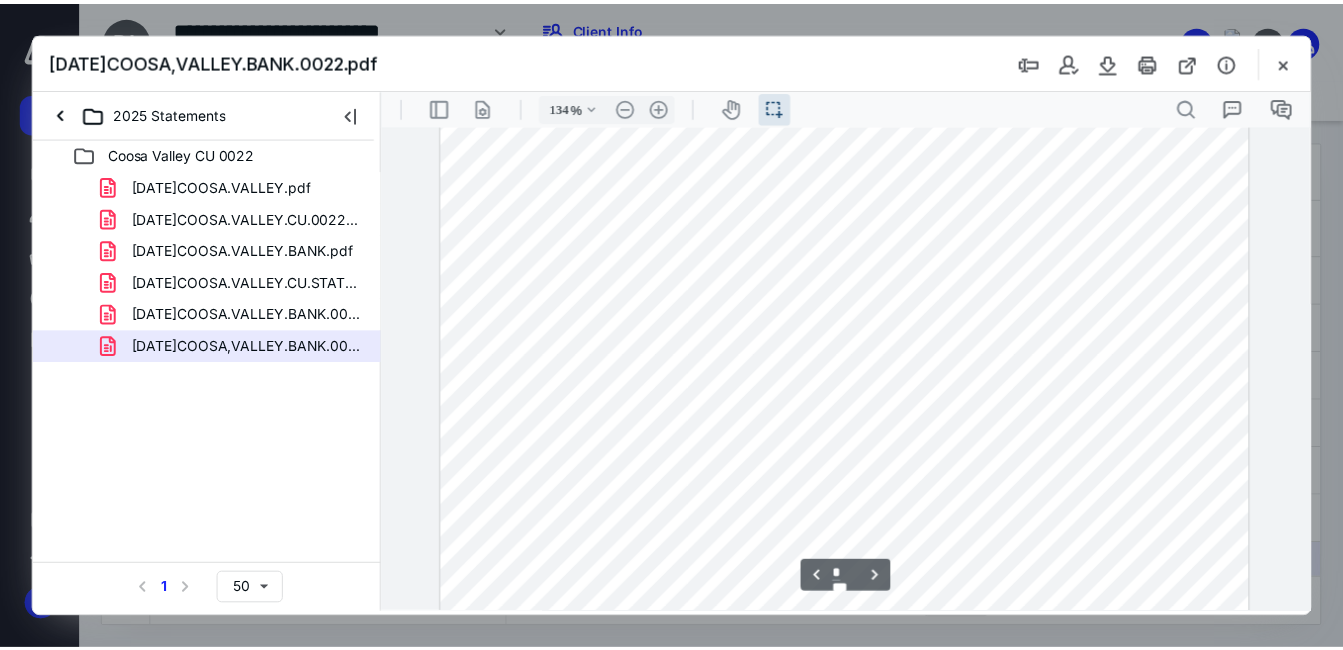 scroll, scrollTop: 1250, scrollLeft: 0, axis: vertical 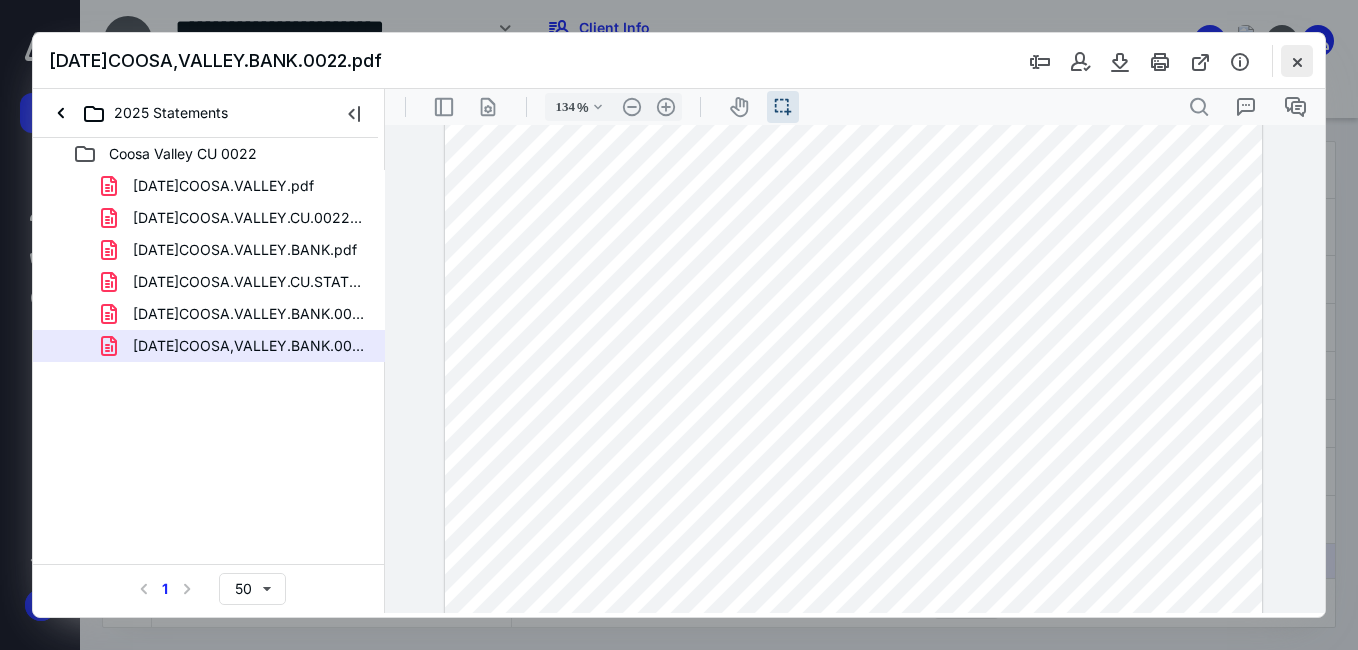 click at bounding box center (1297, 61) 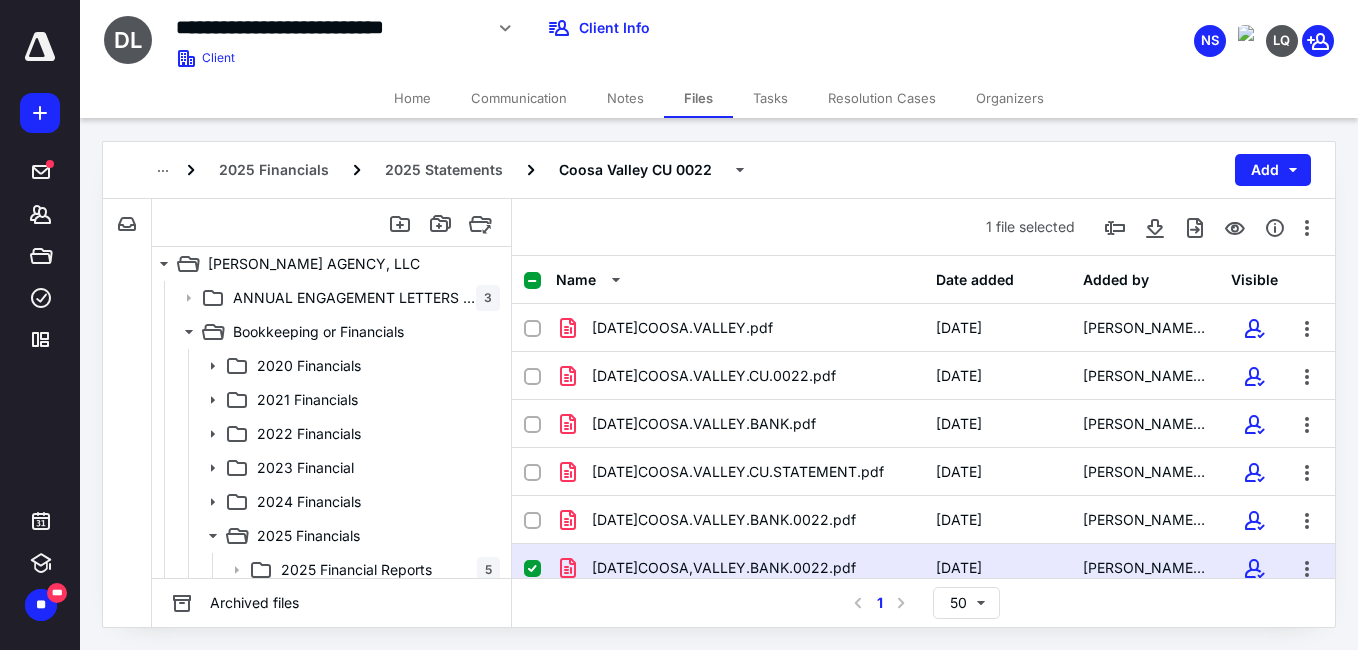 click on "Tasks" at bounding box center (770, 98) 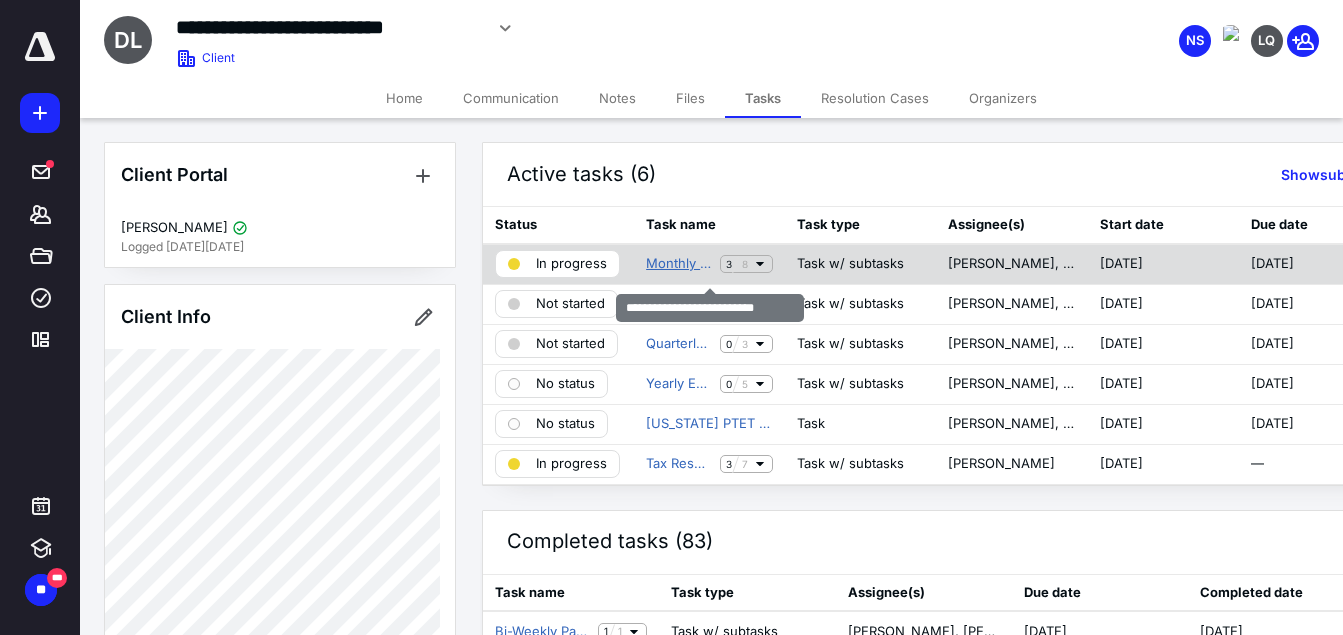 click on "Monthly Bookkeeping Review" at bounding box center [679, 264] 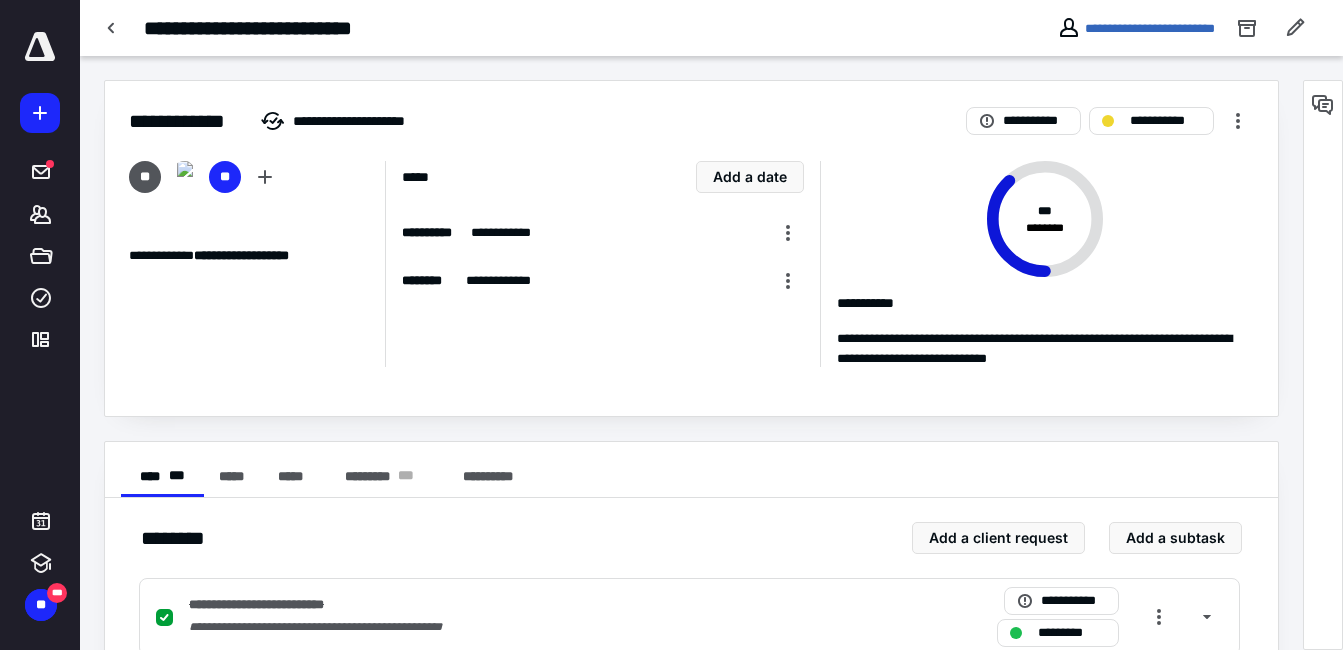 scroll, scrollTop: 500, scrollLeft: 0, axis: vertical 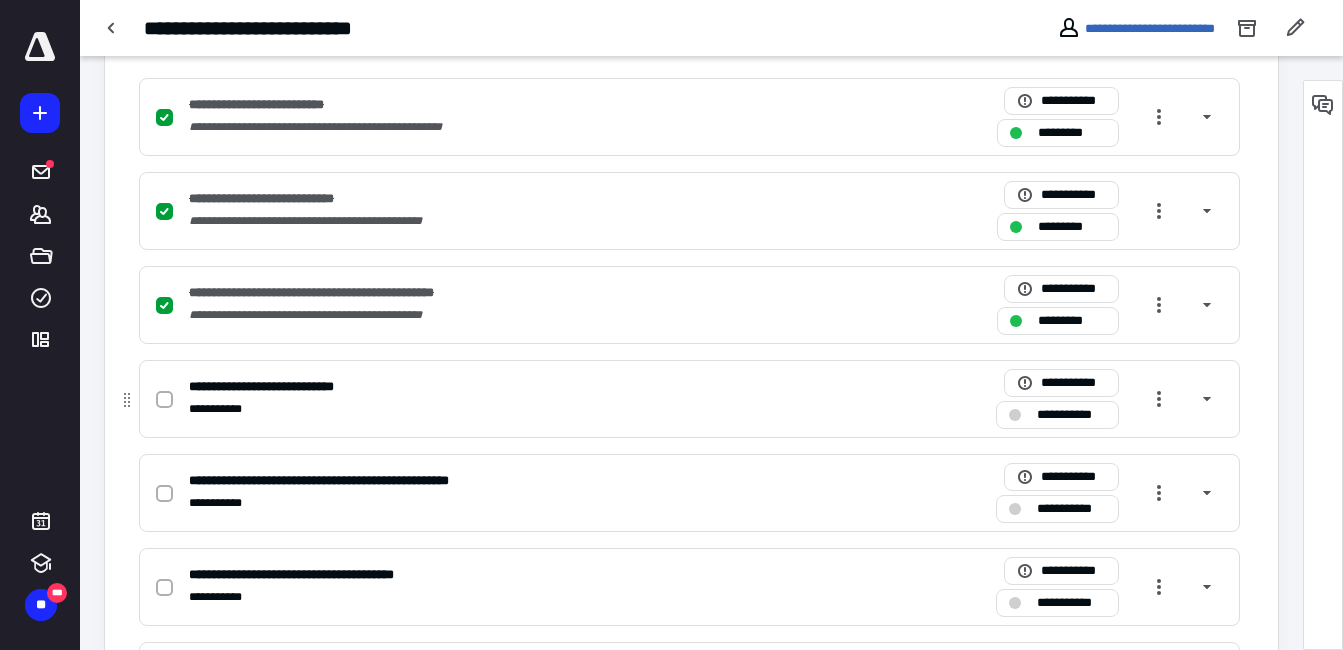 drag, startPoint x: 169, startPoint y: 396, endPoint x: 165, endPoint y: 431, distance: 35.22783 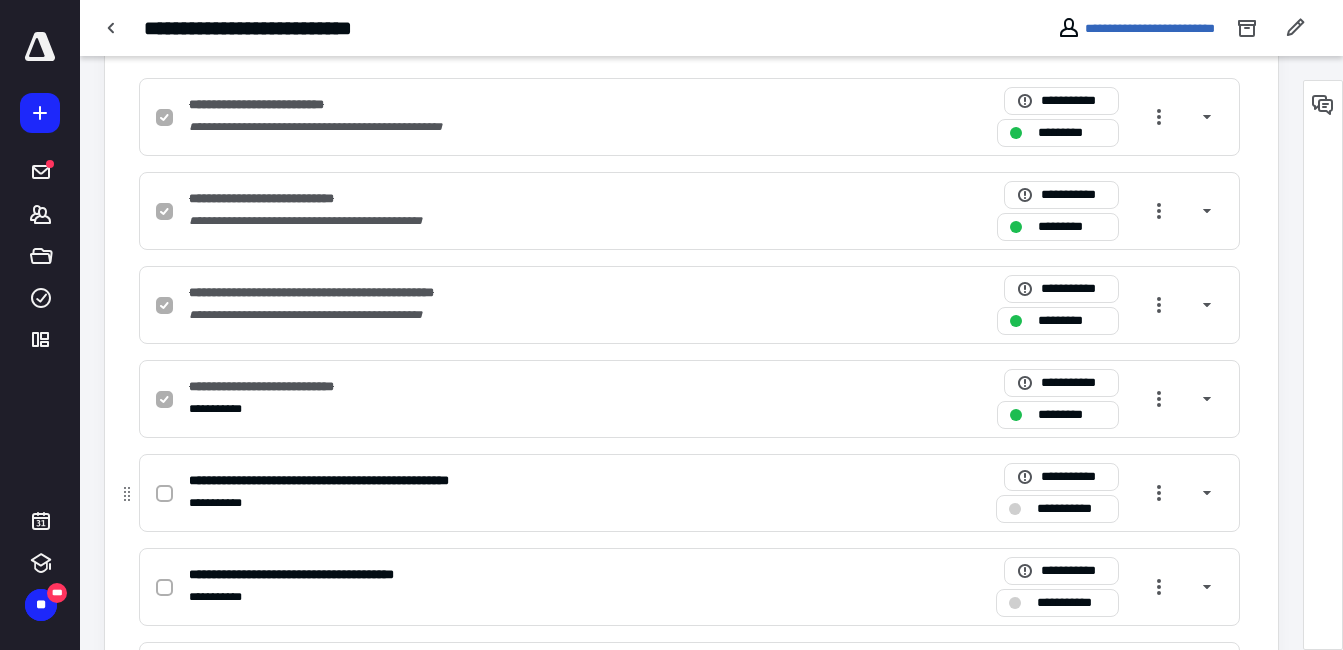 drag, startPoint x: 155, startPoint y: 493, endPoint x: 223, endPoint y: 486, distance: 68.359344 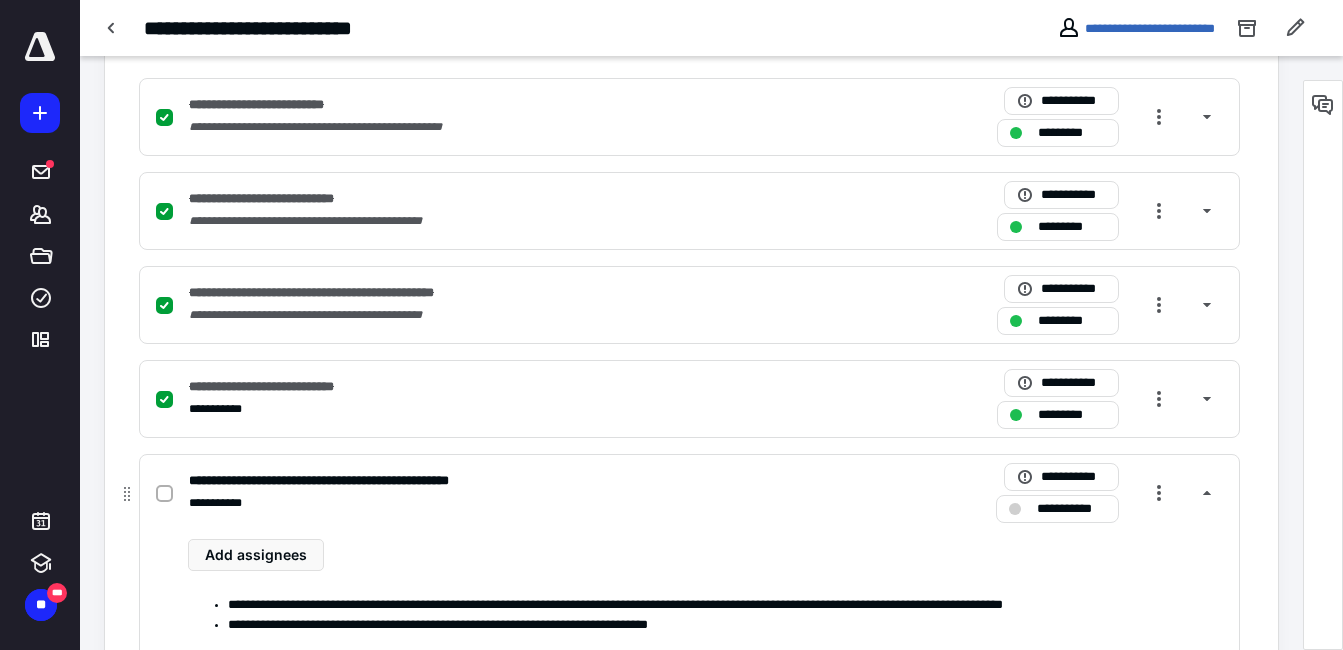 scroll, scrollTop: 800, scrollLeft: 0, axis: vertical 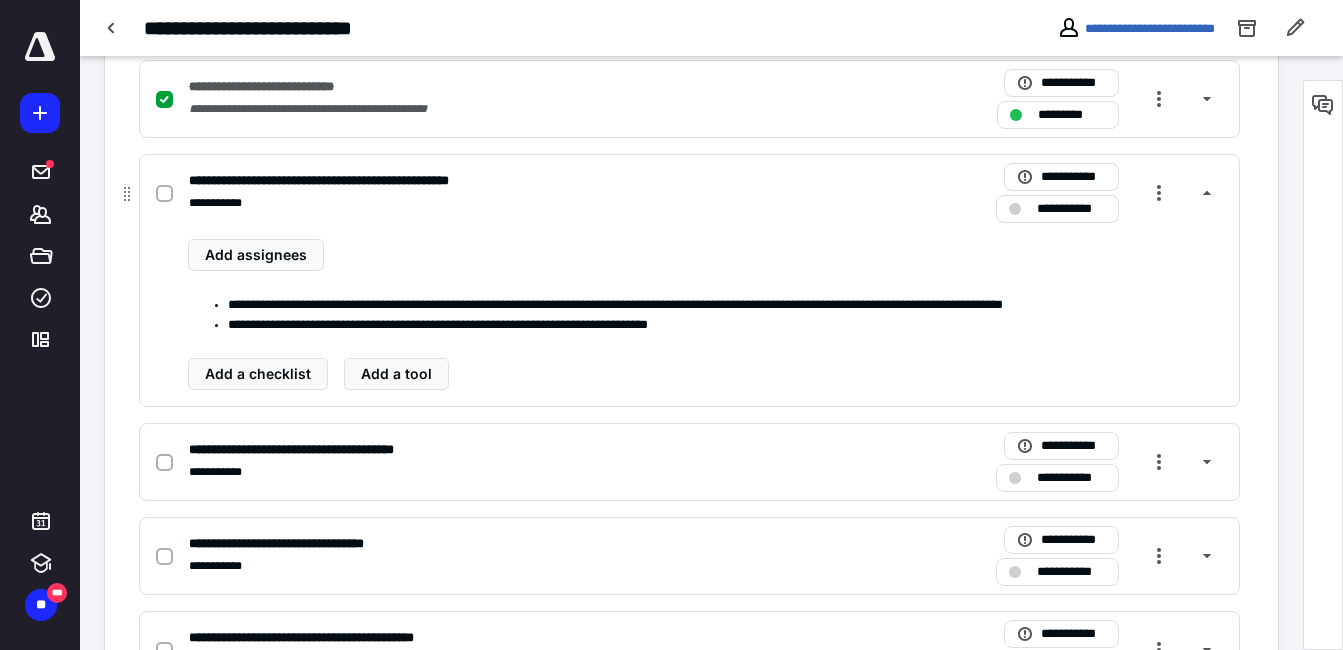 drag, startPoint x: 168, startPoint y: 190, endPoint x: 158, endPoint y: 272, distance: 82.607506 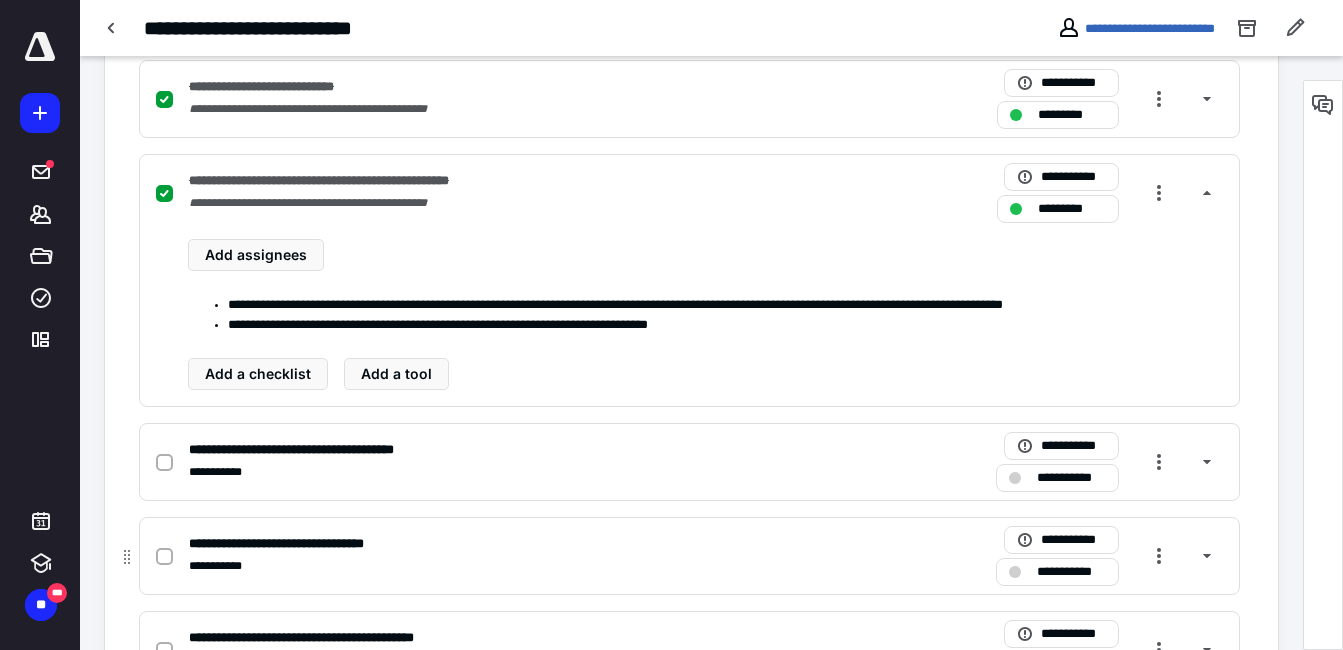 click 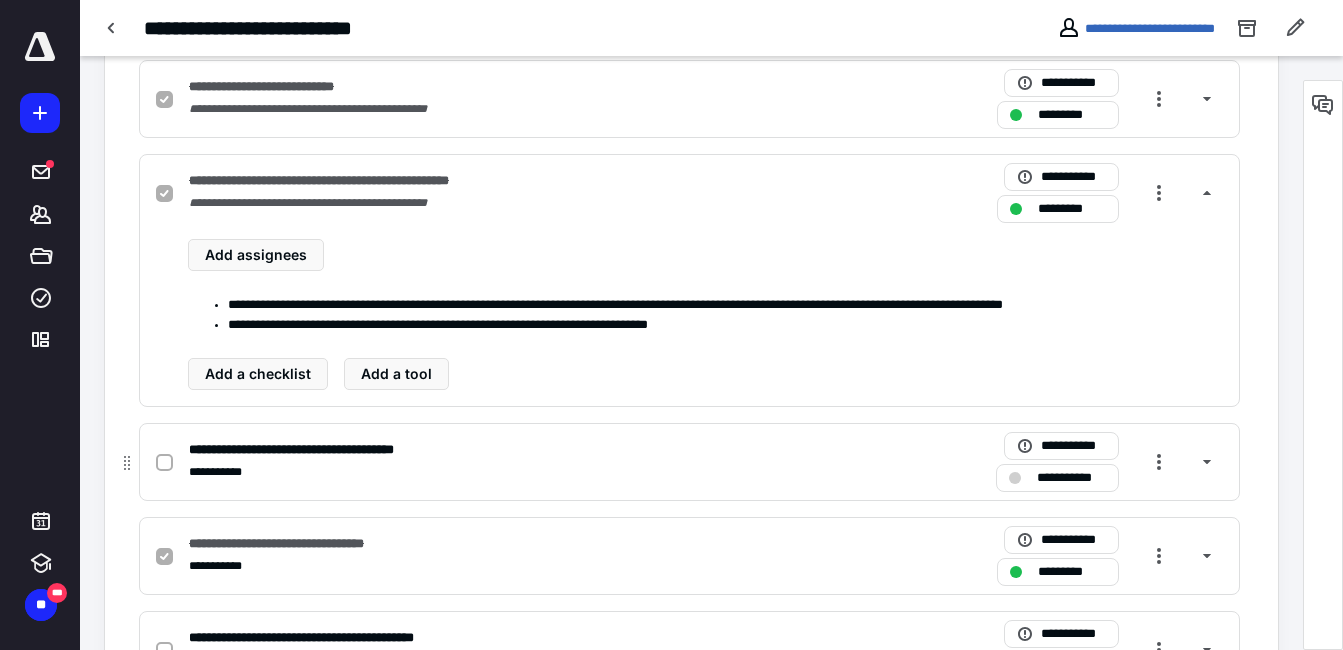scroll, scrollTop: 888, scrollLeft: 0, axis: vertical 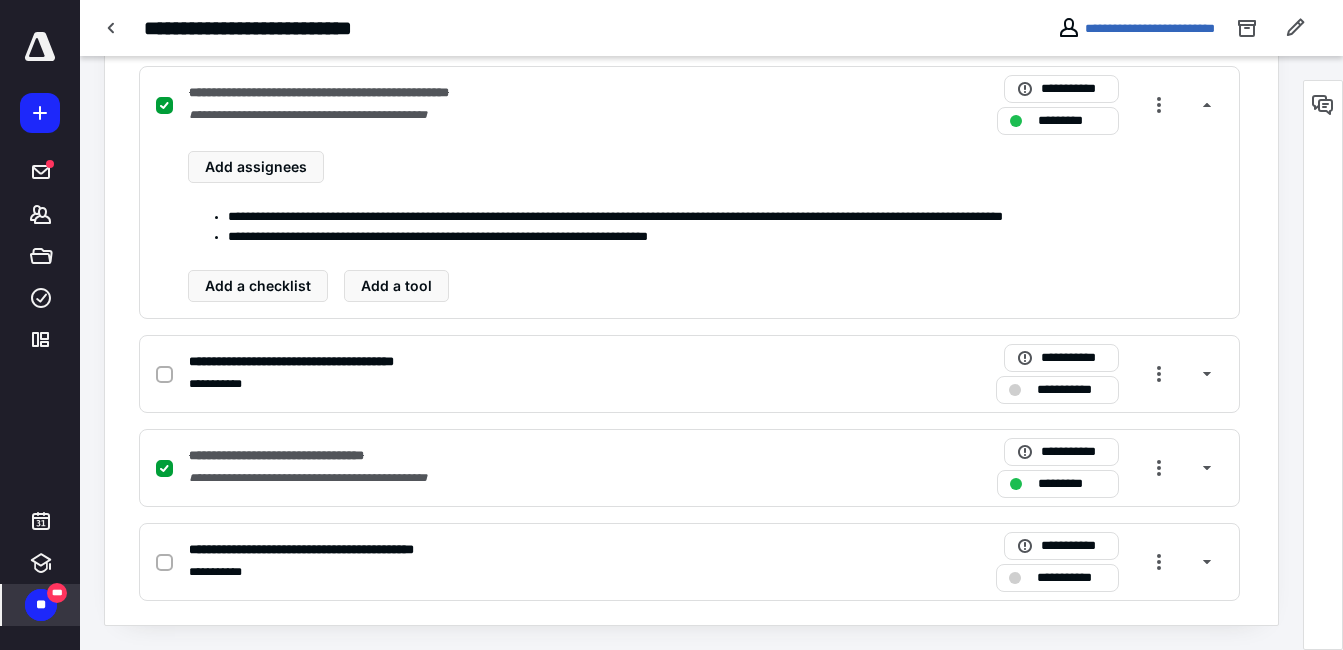 click on "**" at bounding box center [41, 605] 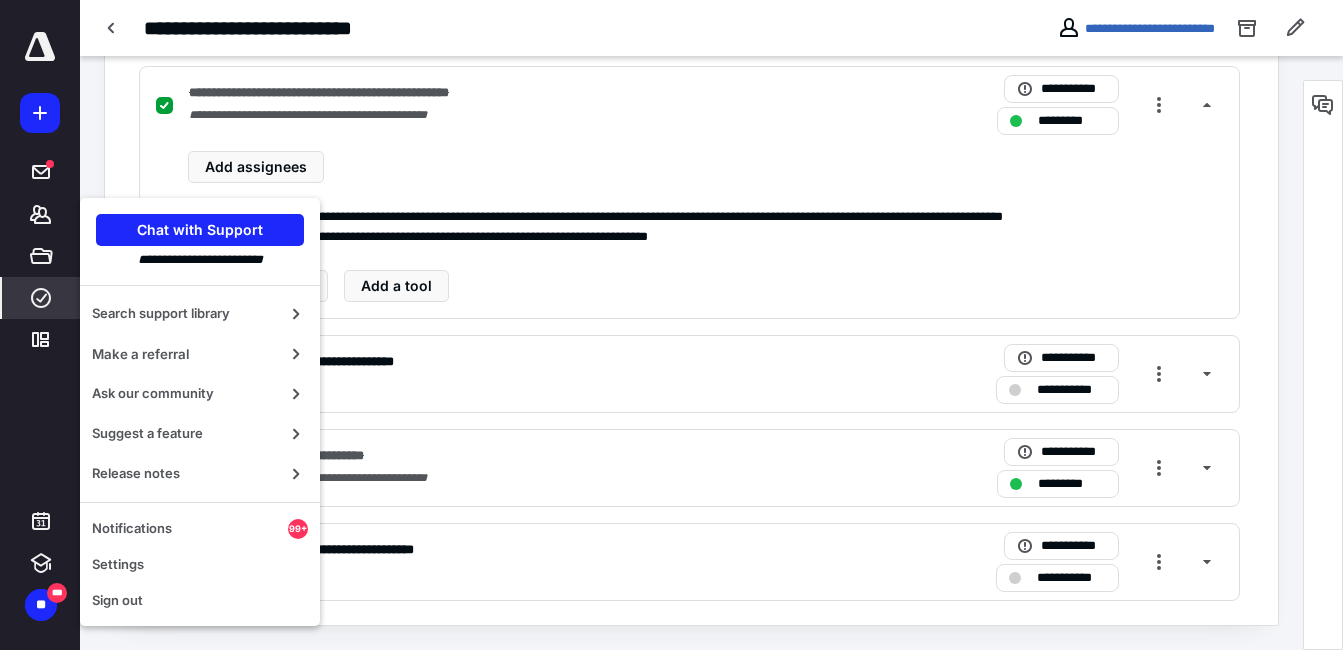click 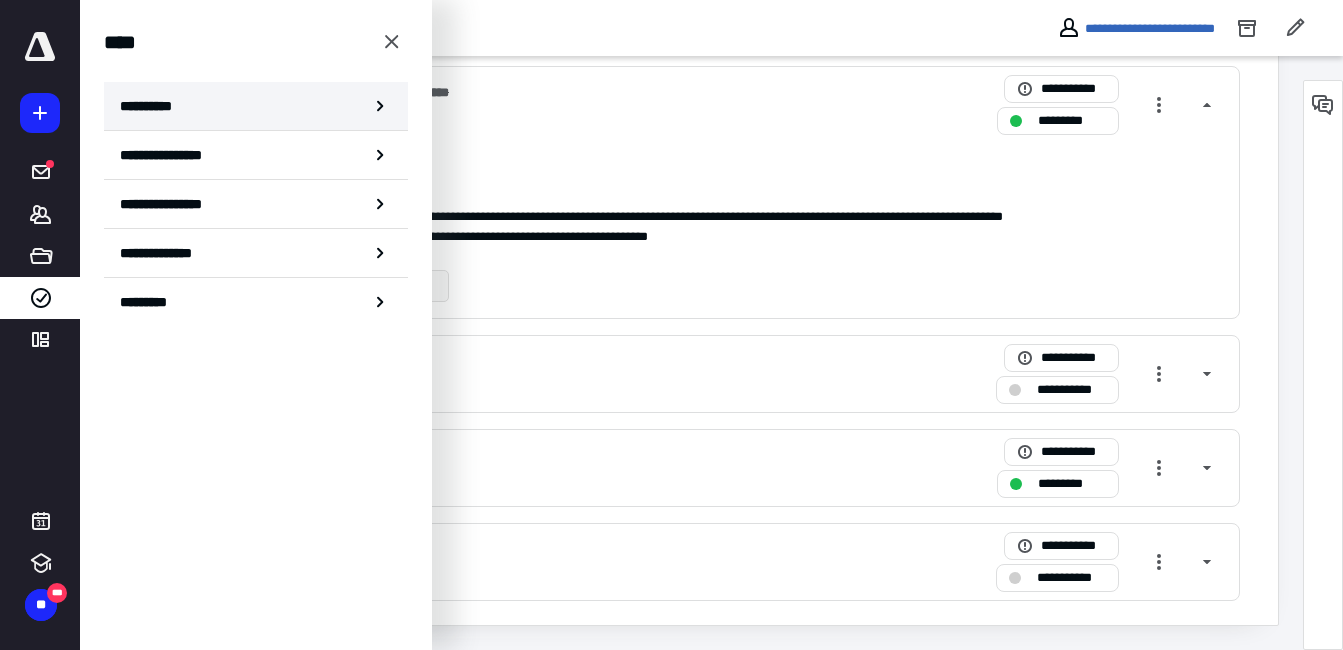 click on "**********" at bounding box center (256, 106) 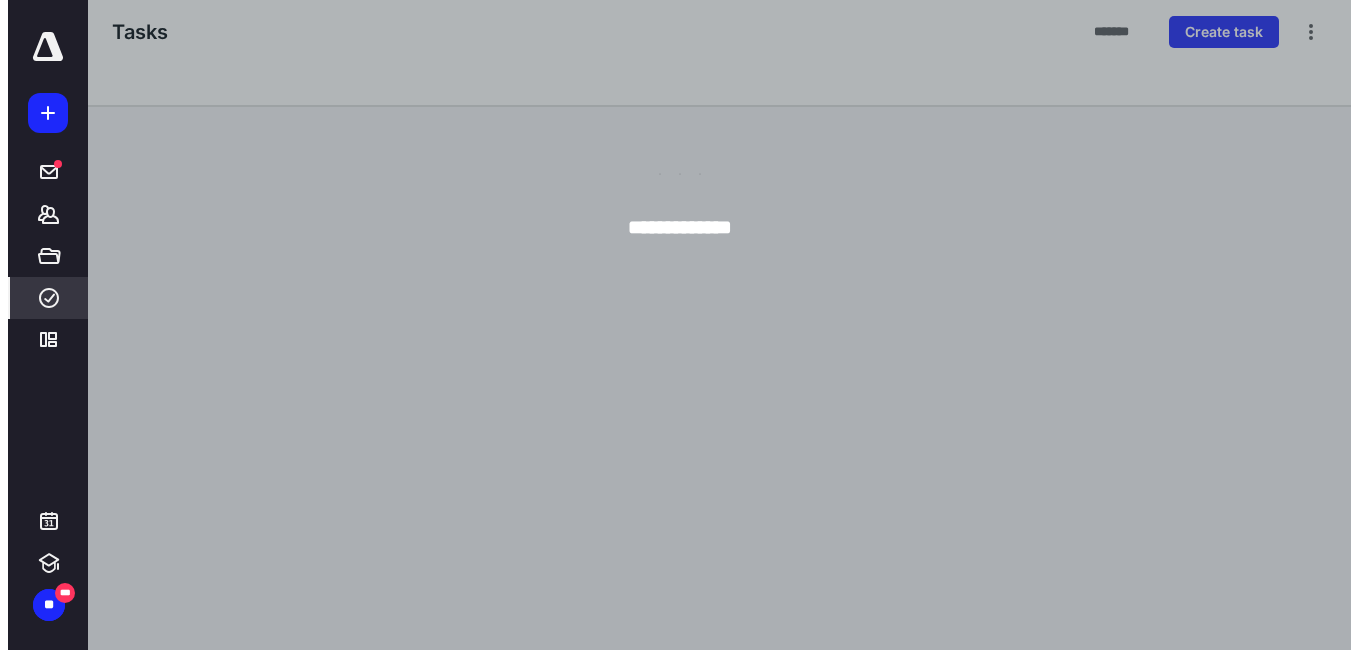 scroll, scrollTop: 0, scrollLeft: 0, axis: both 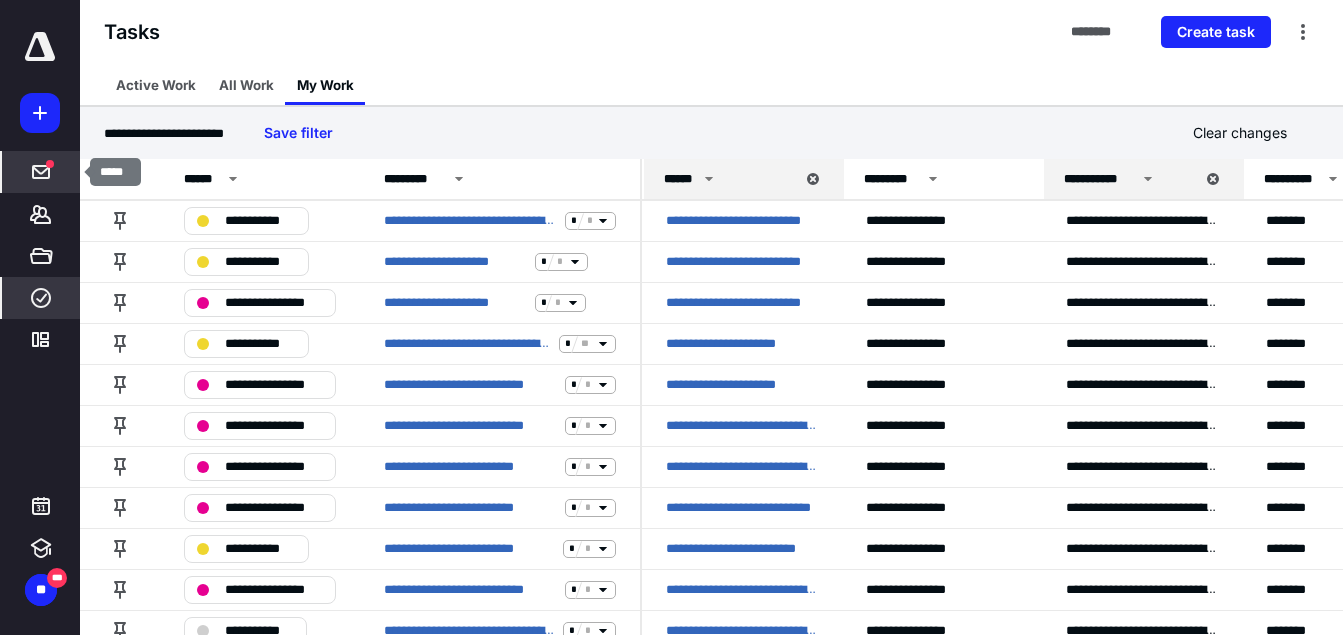 click at bounding box center (50, 164) 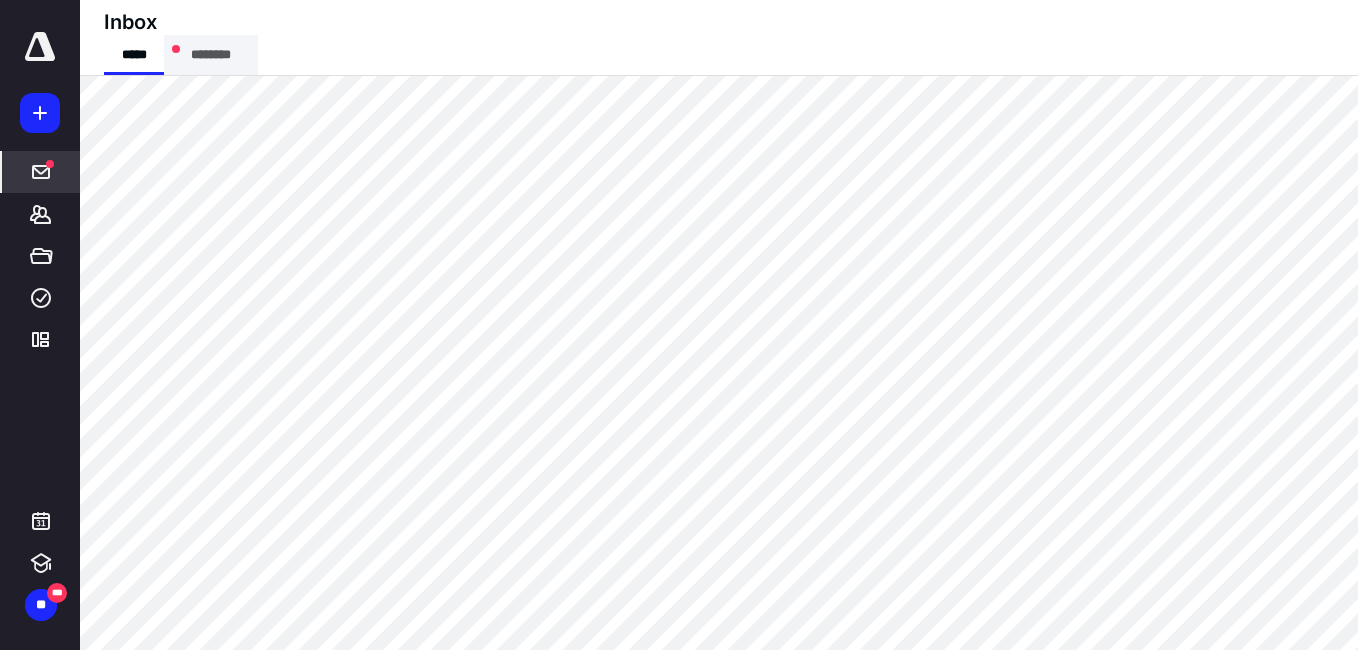 click on "********" at bounding box center (211, 55) 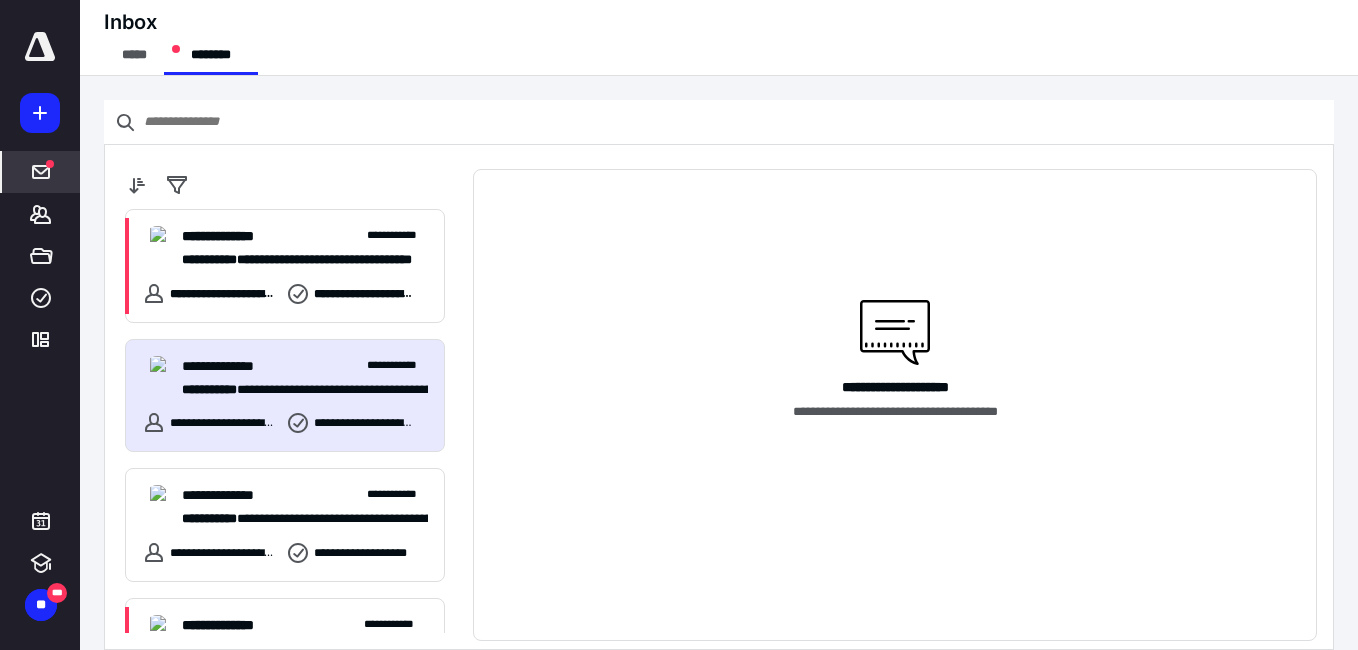 click on "**********" at bounding box center [297, 390] 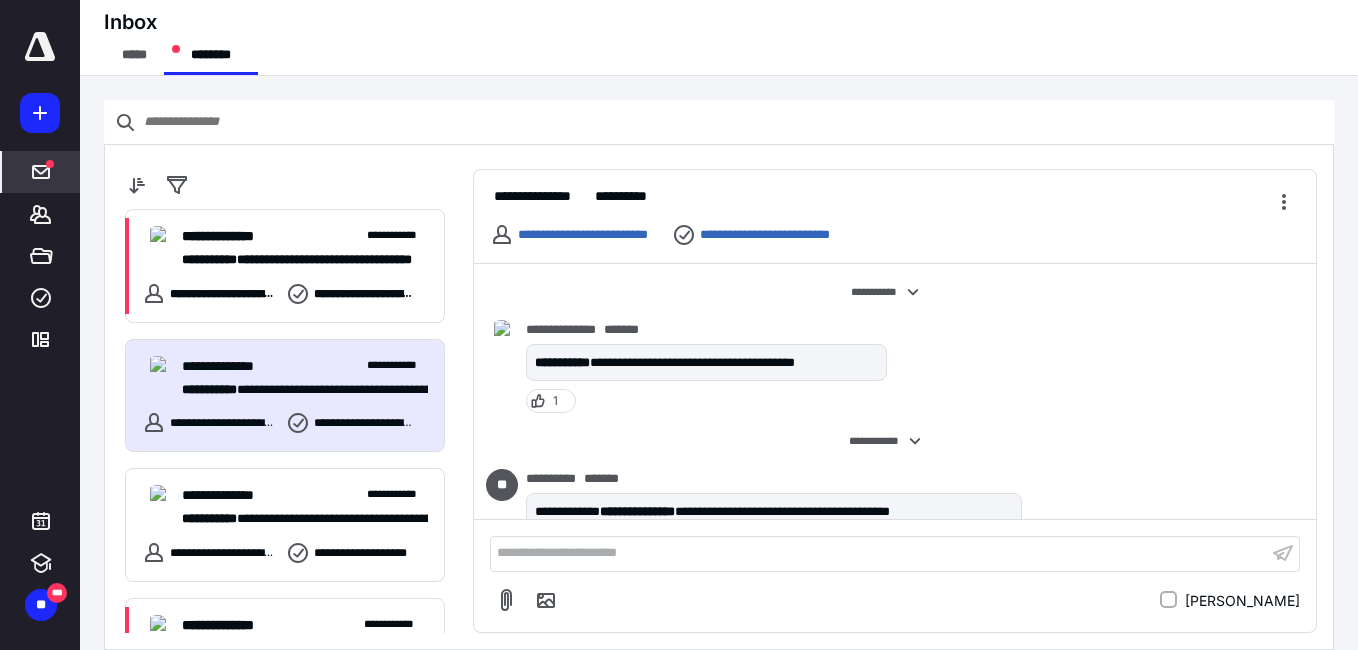 scroll, scrollTop: 346, scrollLeft: 0, axis: vertical 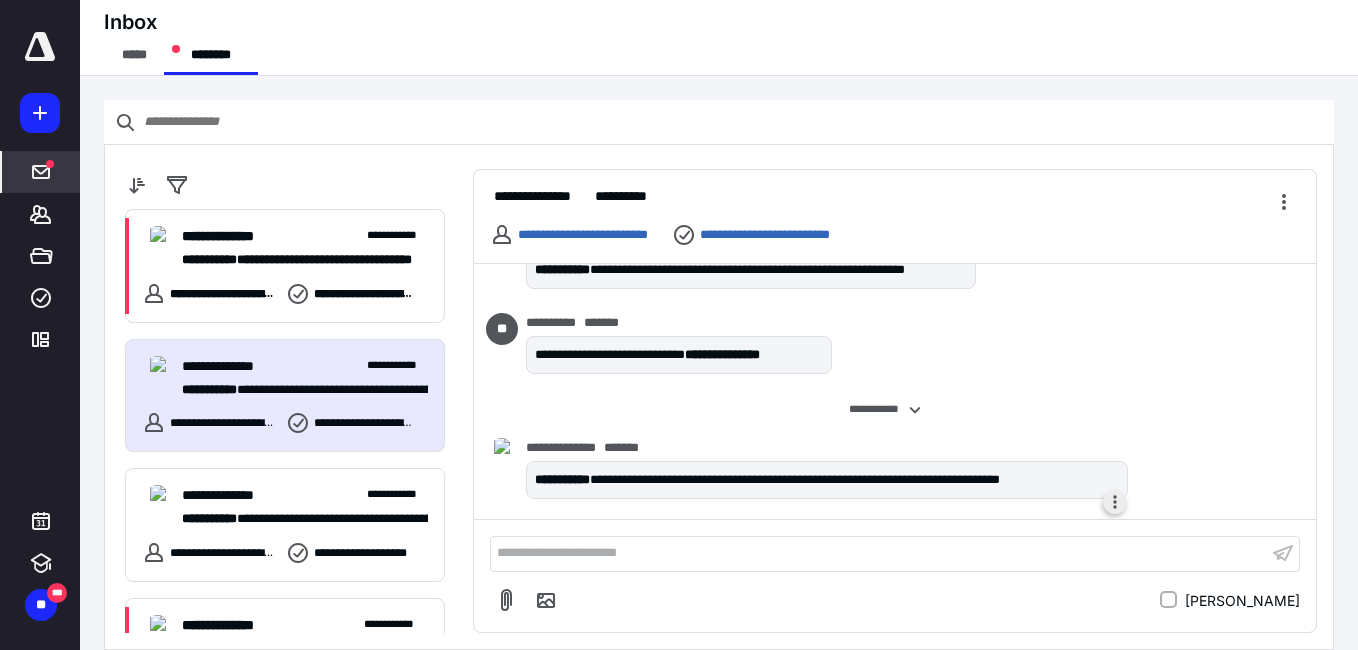 click at bounding box center (1115, 502) 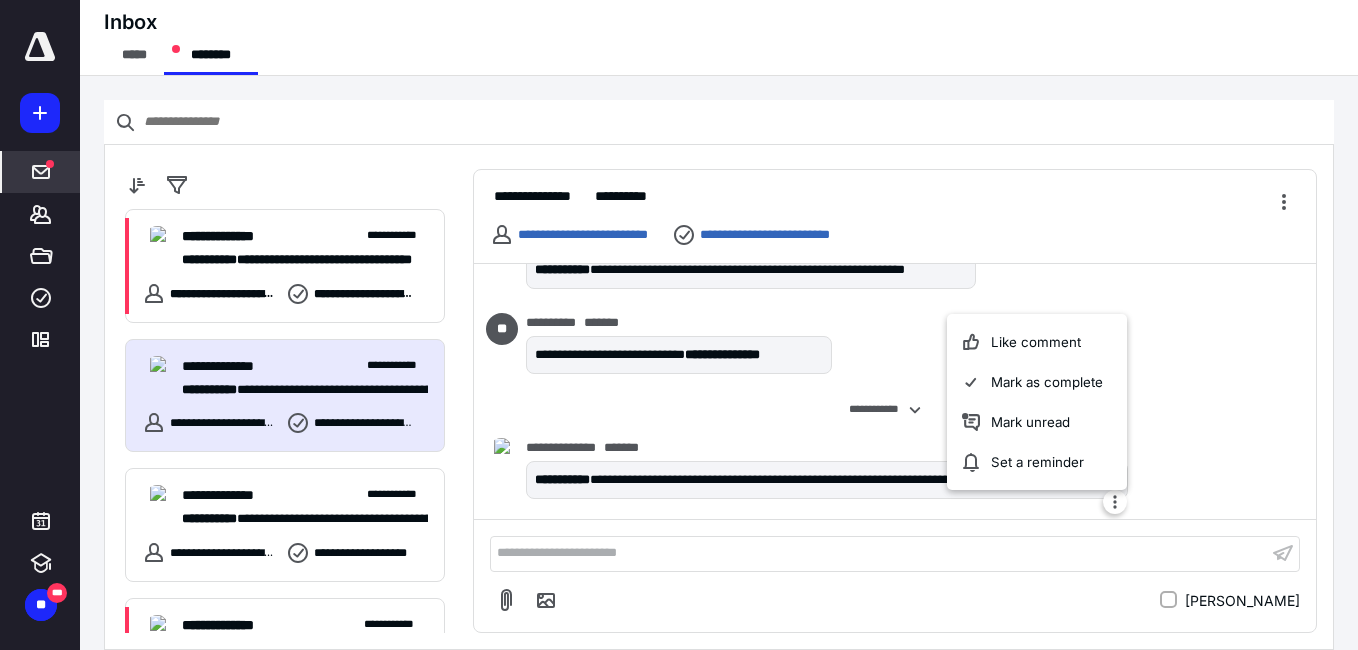 click on "Like comment" at bounding box center (1037, 342) 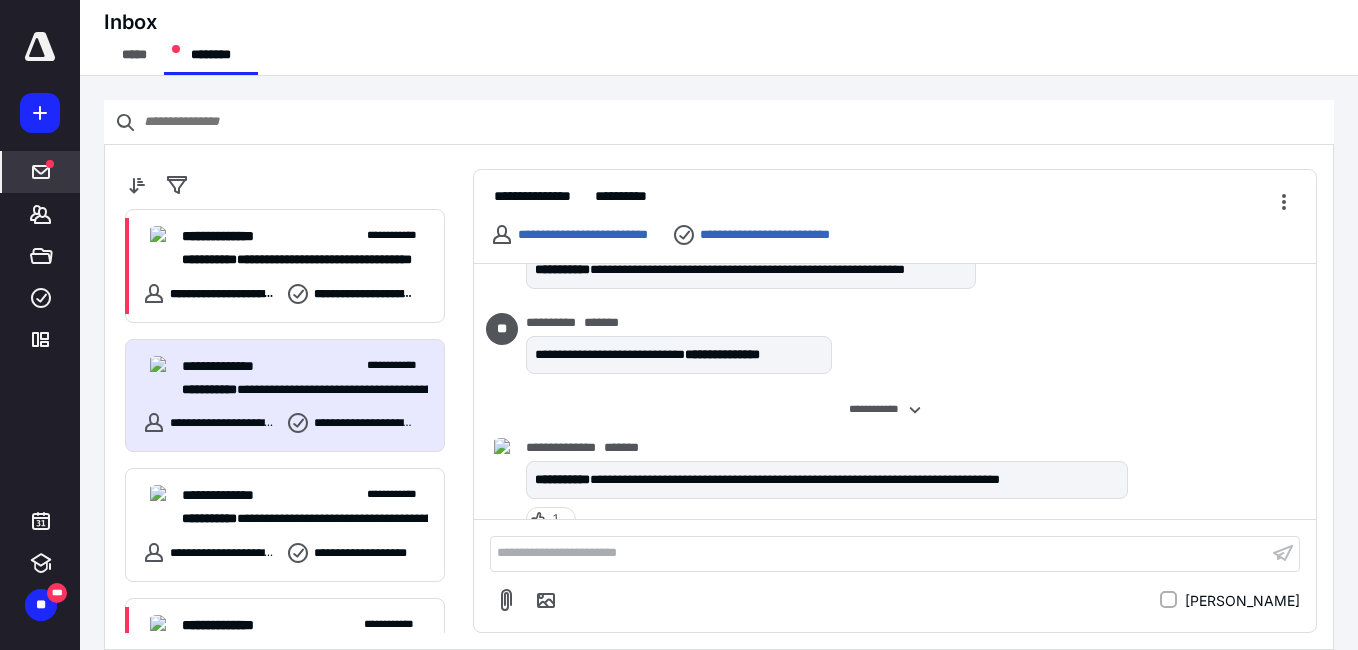 click on "**********" at bounding box center [879, 553] 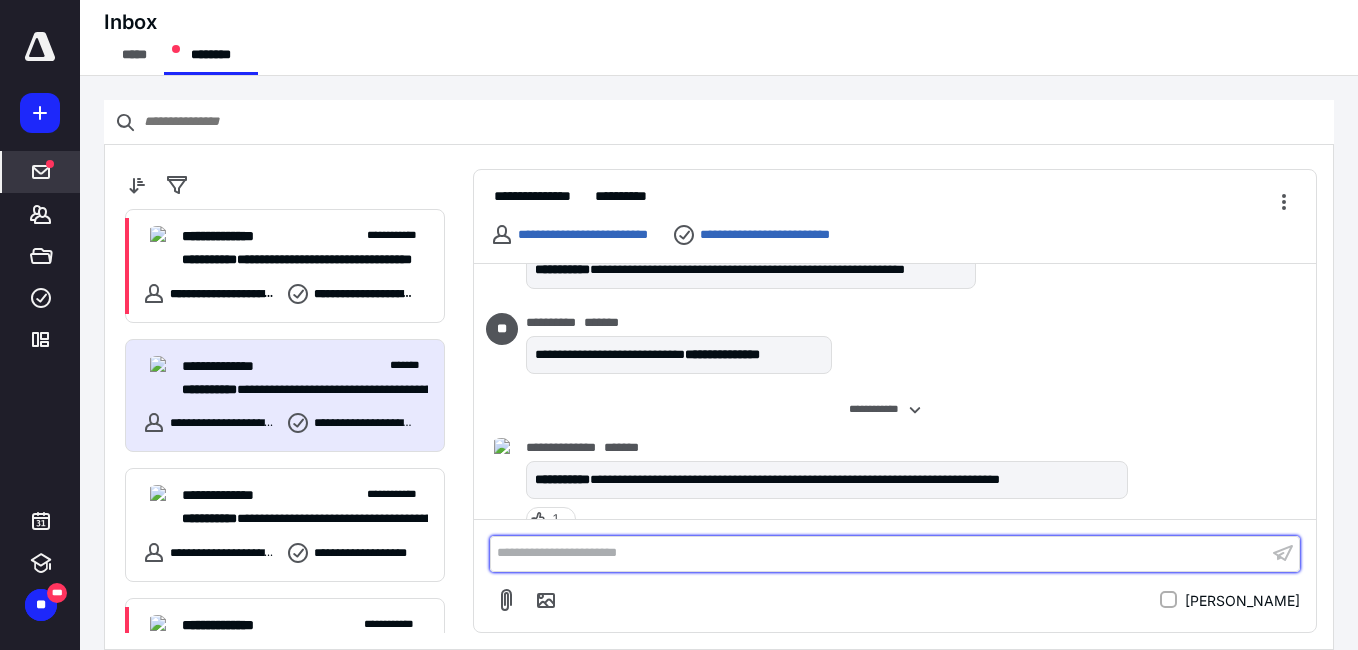 click on "**********" at bounding box center (879, 553) 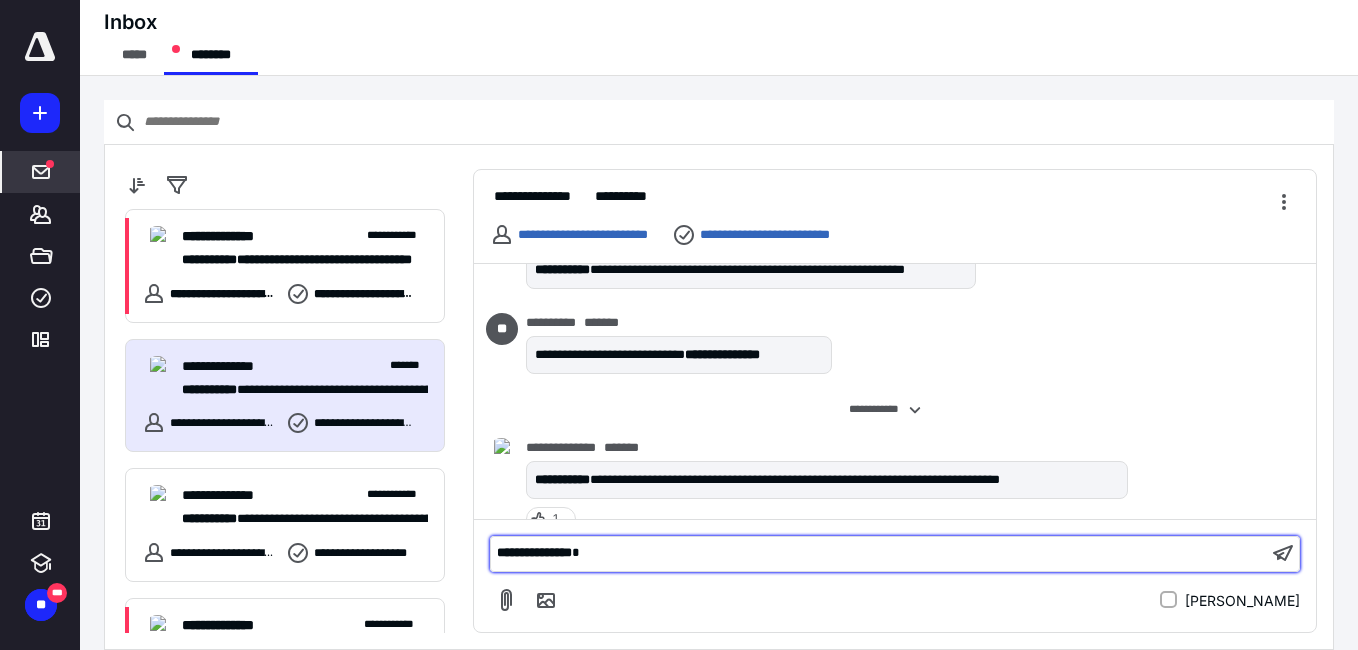 type 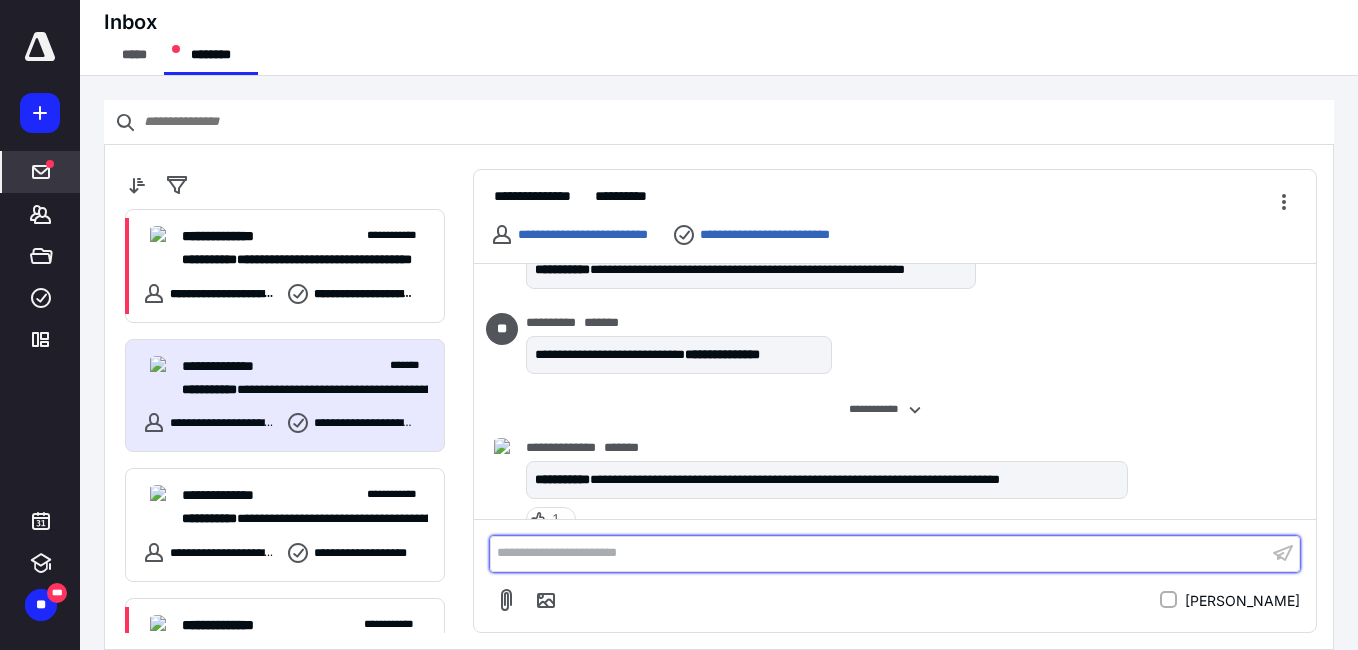 scroll, scrollTop: 495, scrollLeft: 0, axis: vertical 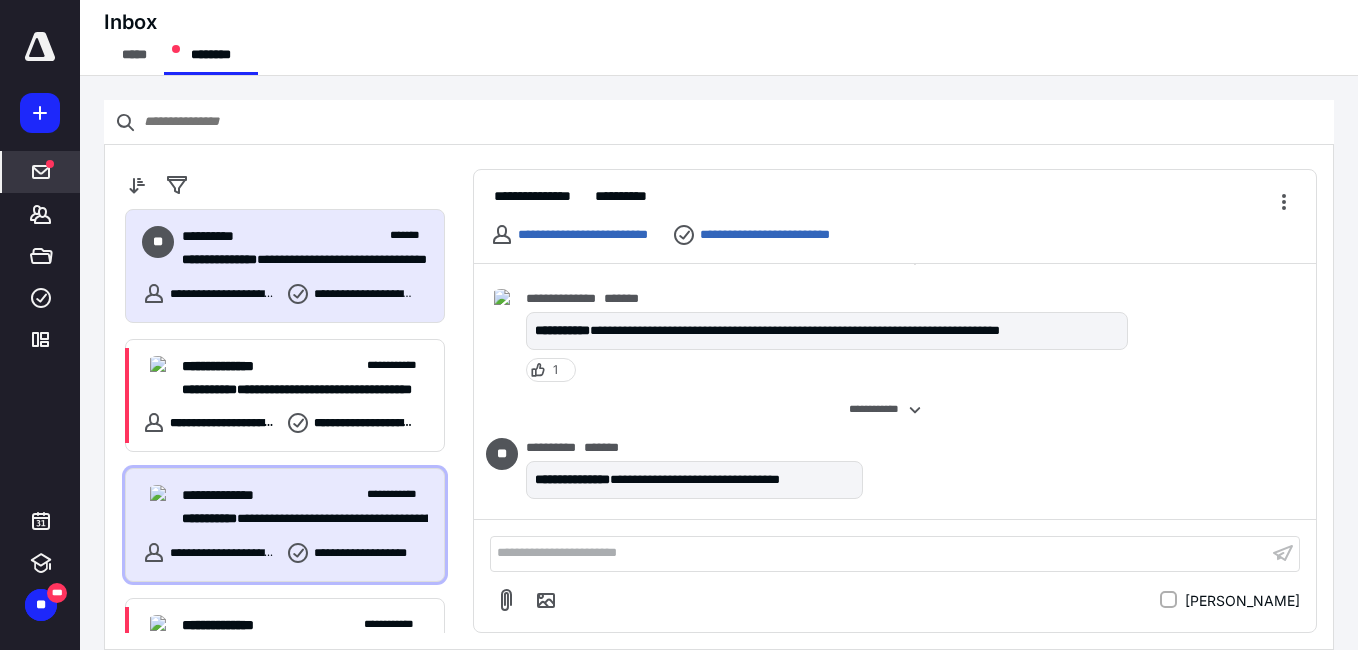click on "**********" at bounding box center [209, 518] 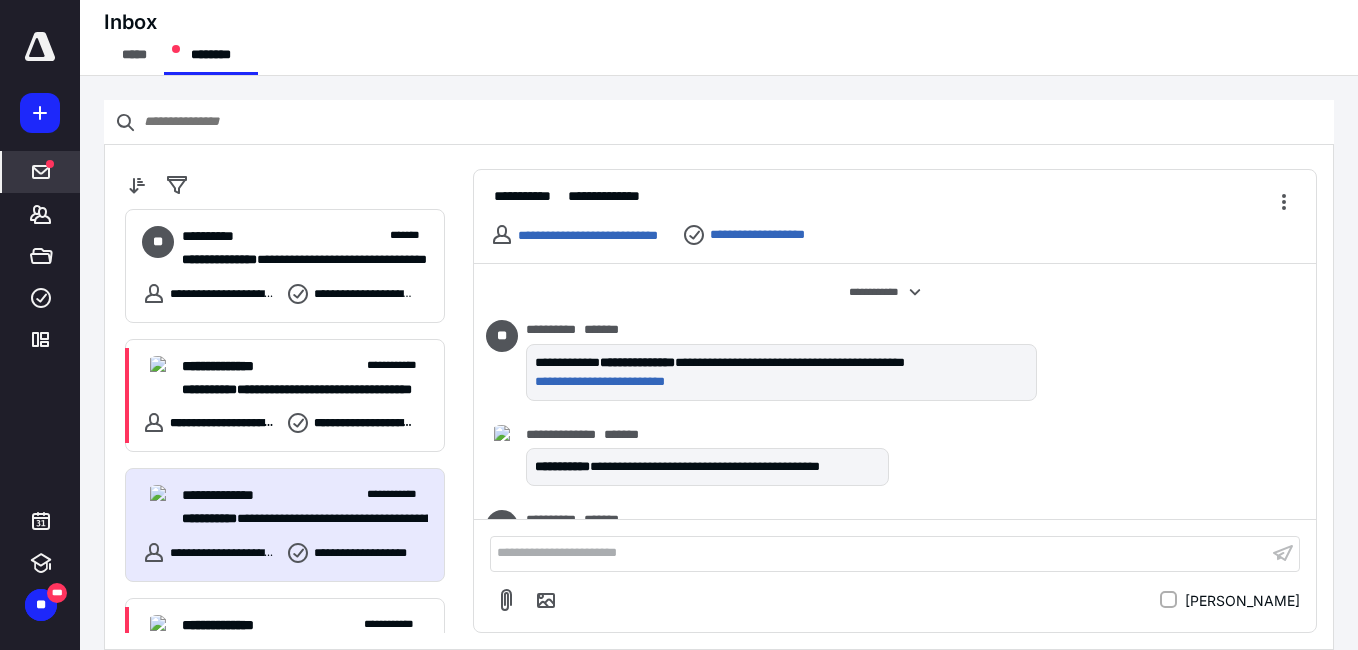 scroll, scrollTop: 181, scrollLeft: 0, axis: vertical 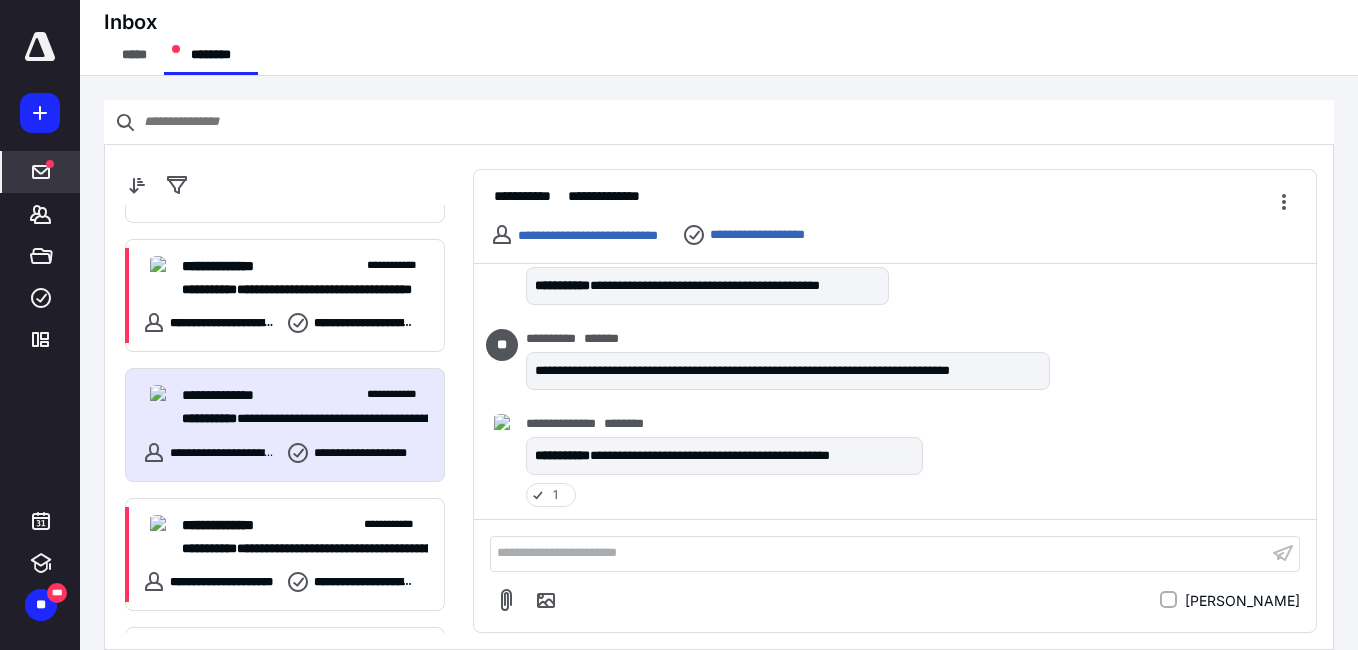 click on "**********" at bounding box center [879, 553] 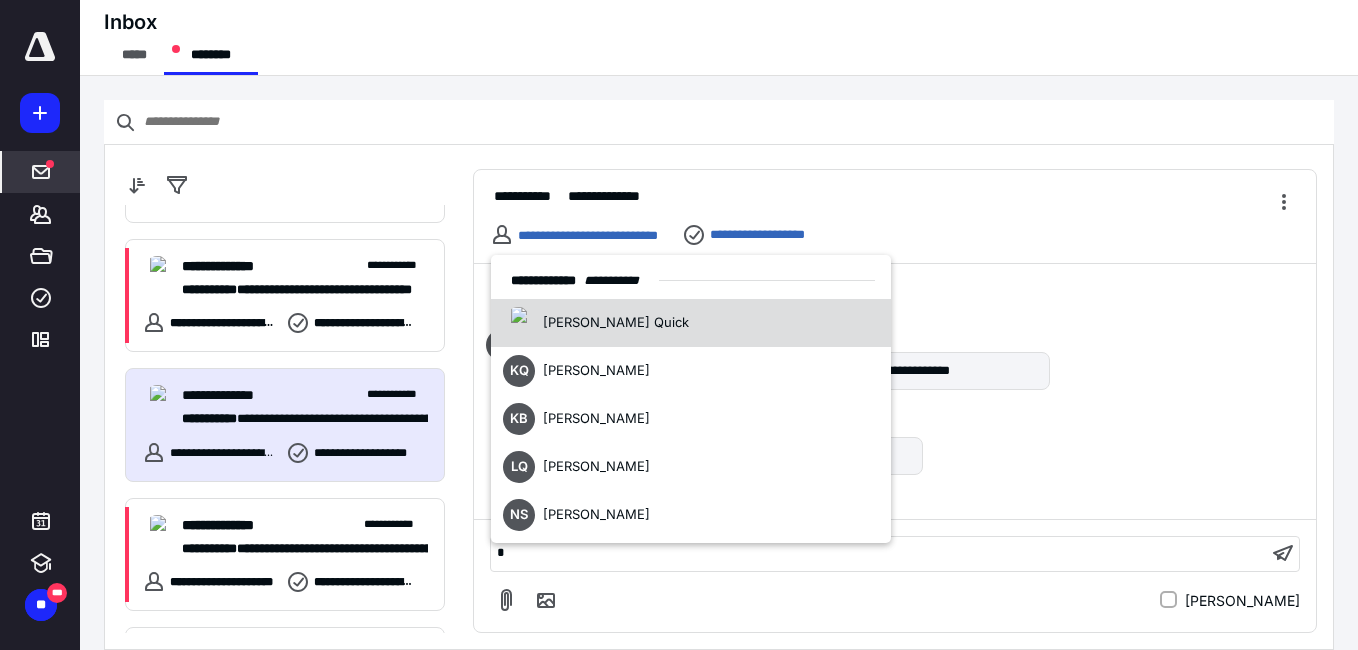 type 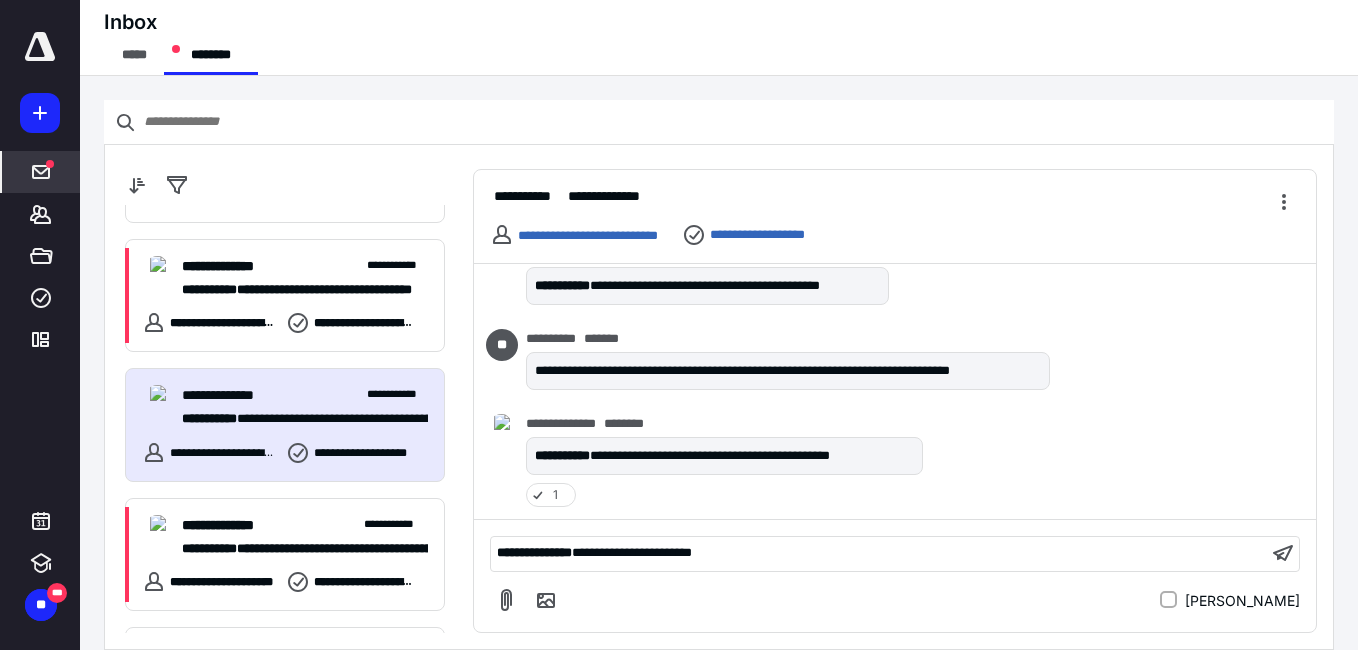 scroll, scrollTop: 306, scrollLeft: 0, axis: vertical 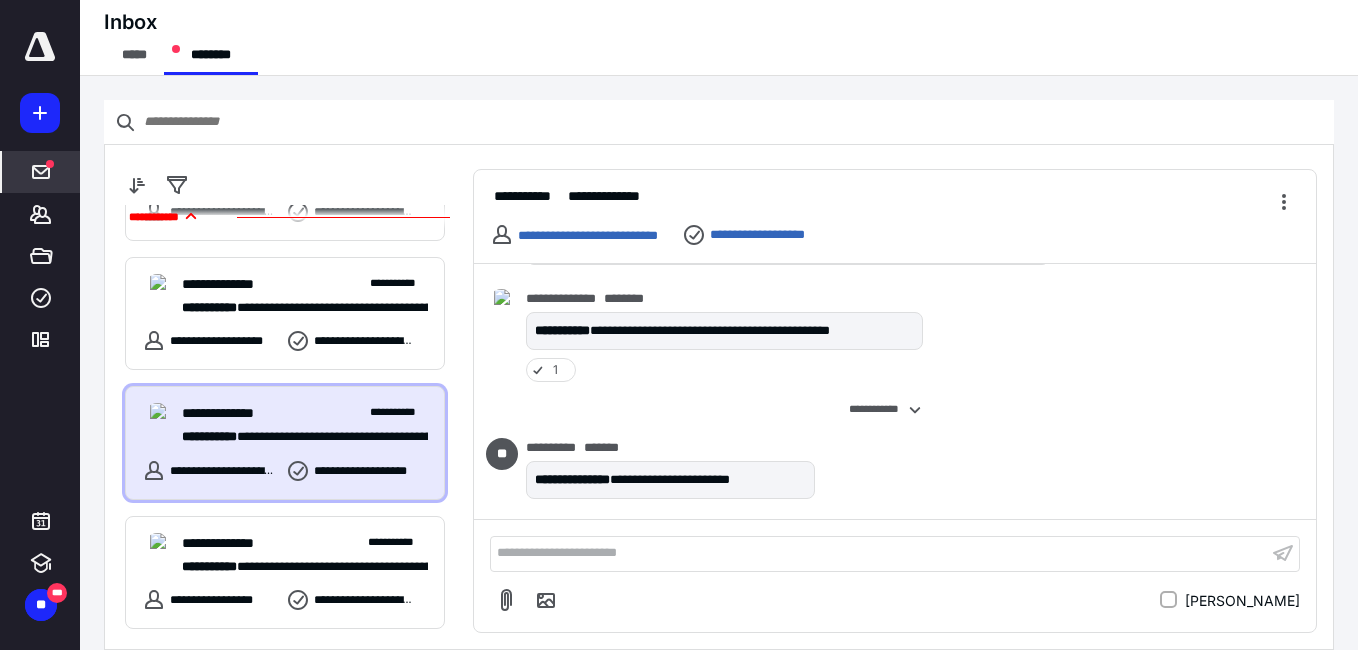 click on "**********" at bounding box center [305, 413] 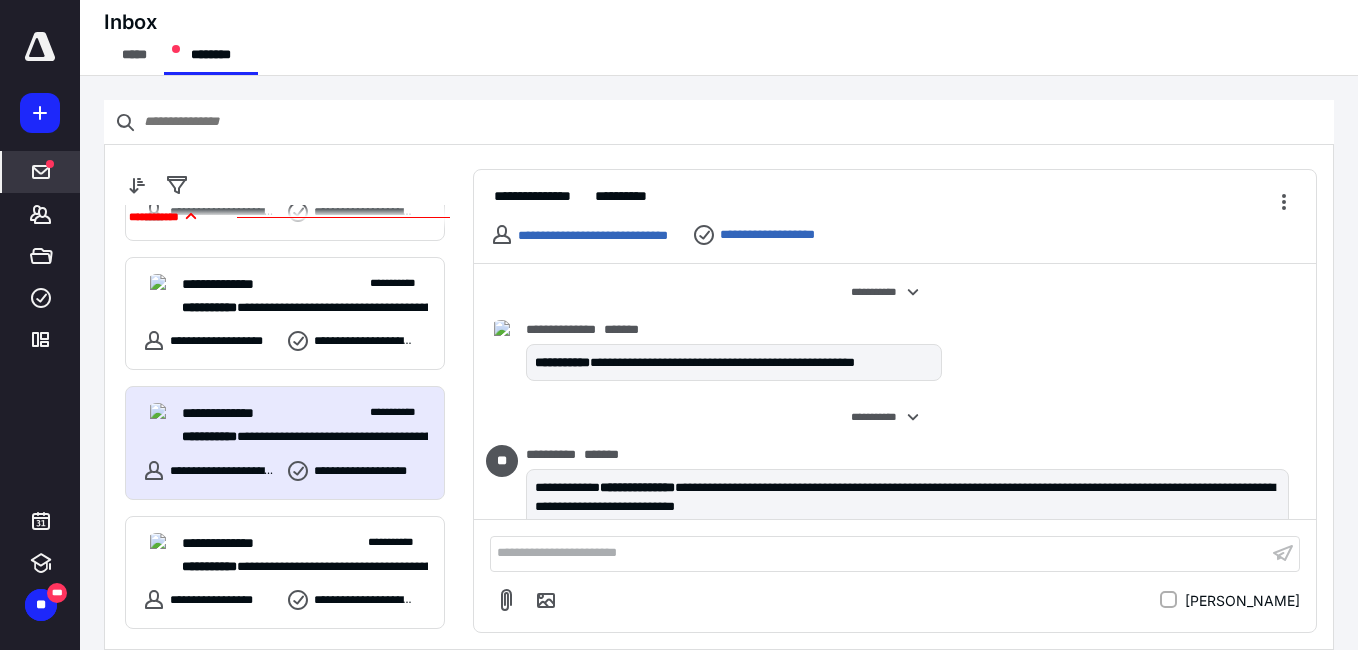 scroll, scrollTop: 175, scrollLeft: 0, axis: vertical 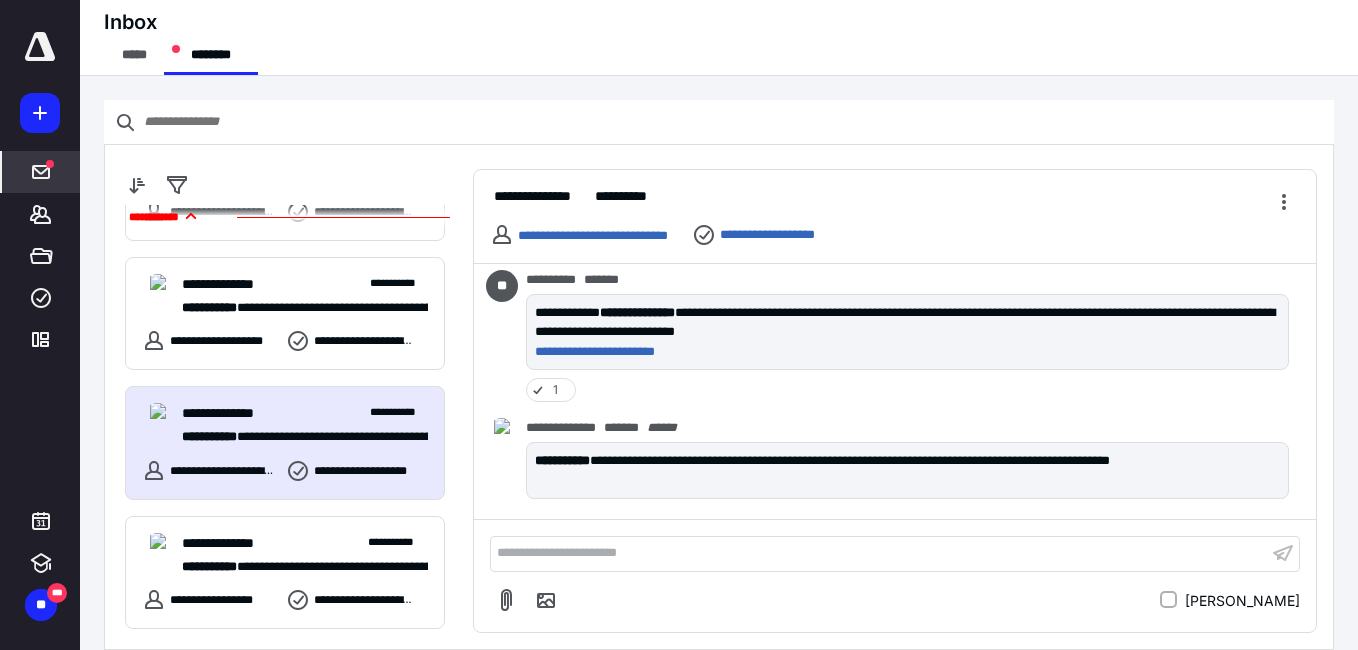 click on "**********" at bounding box center [879, 553] 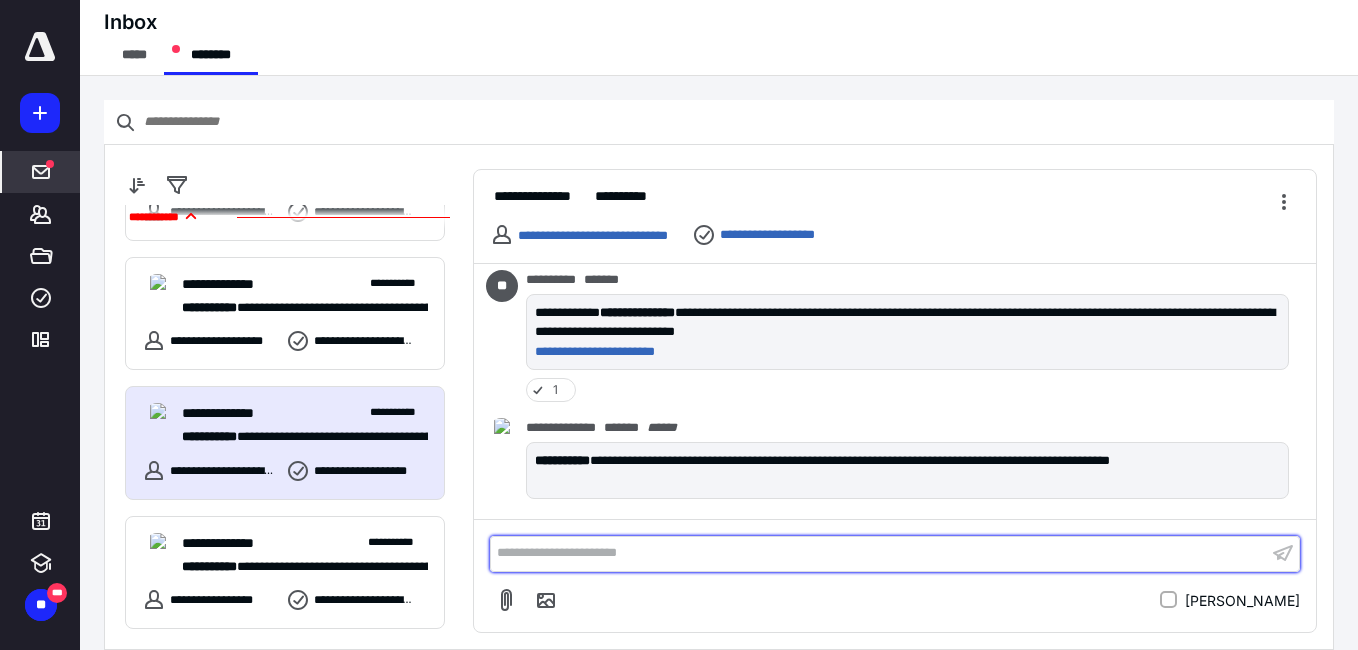 click on "**********" at bounding box center [879, 553] 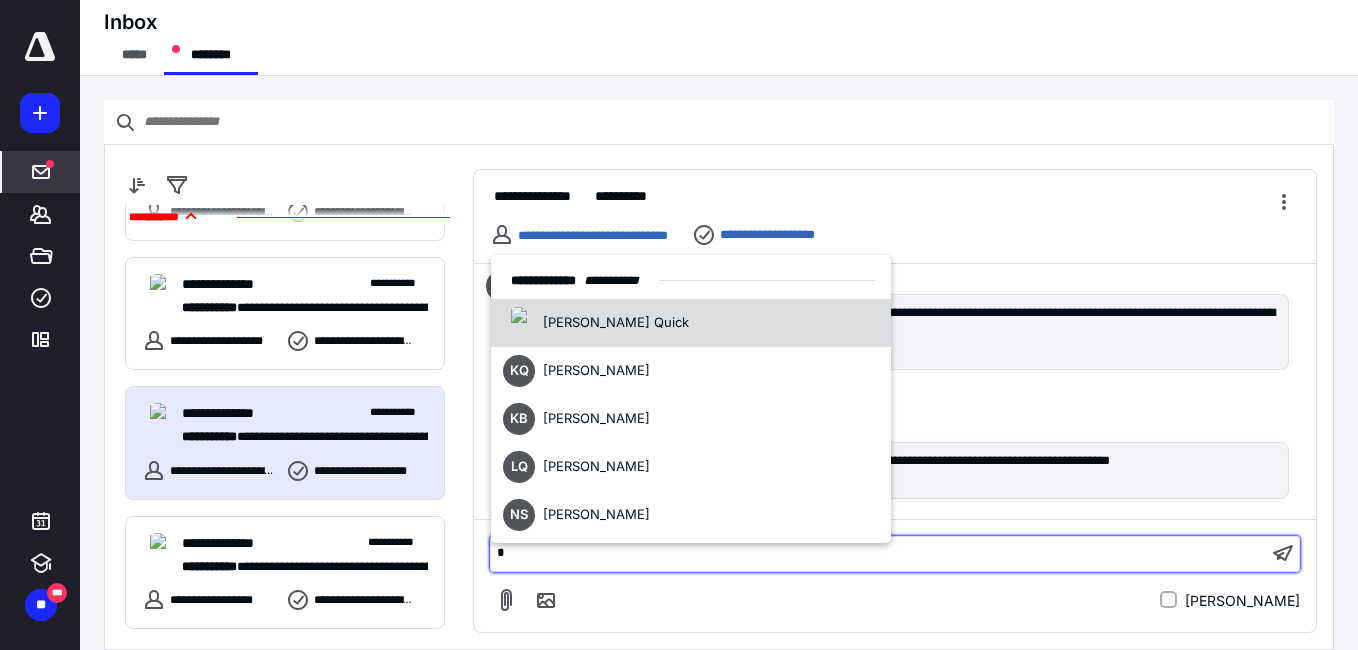 type 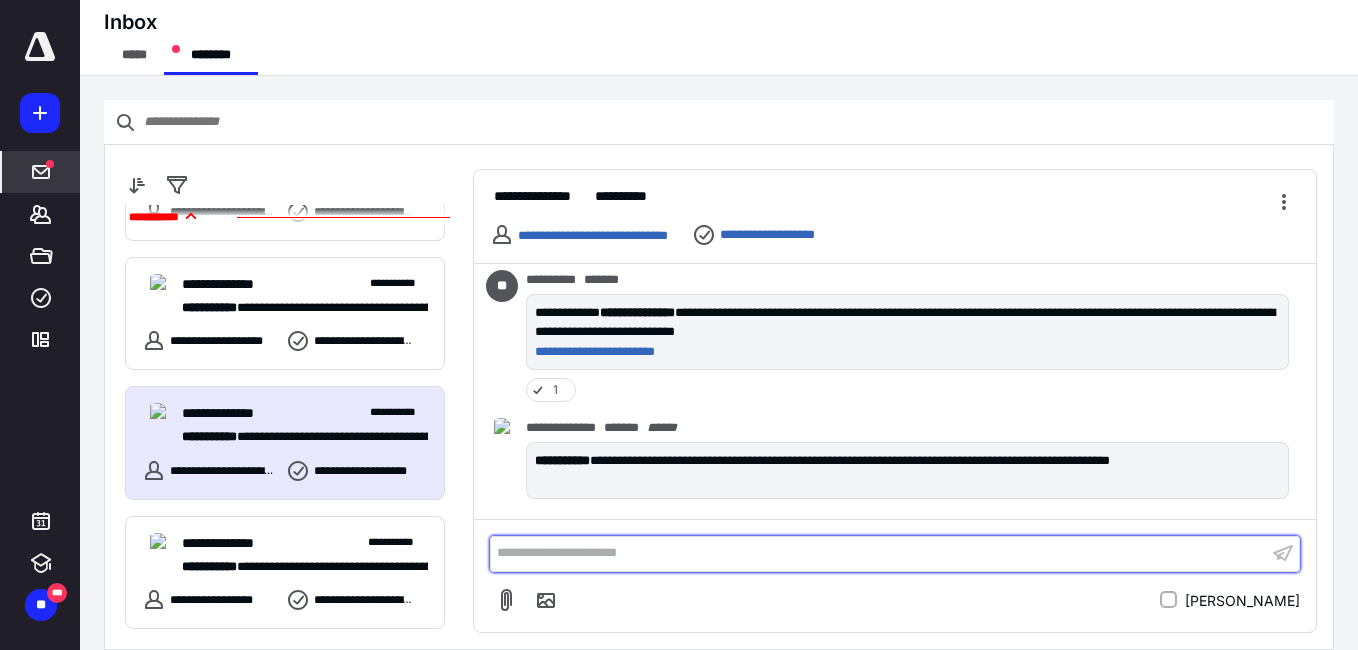 scroll, scrollTop: 300, scrollLeft: 0, axis: vertical 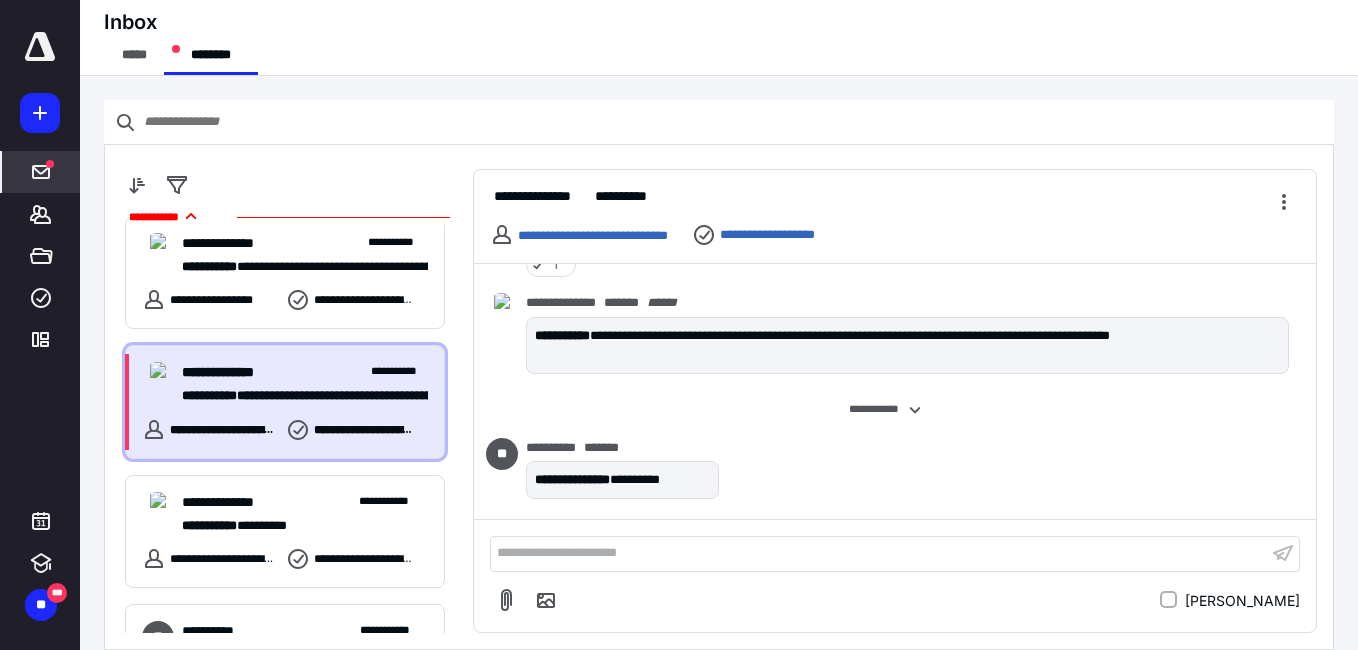click on "**********" at bounding box center (285, 402) 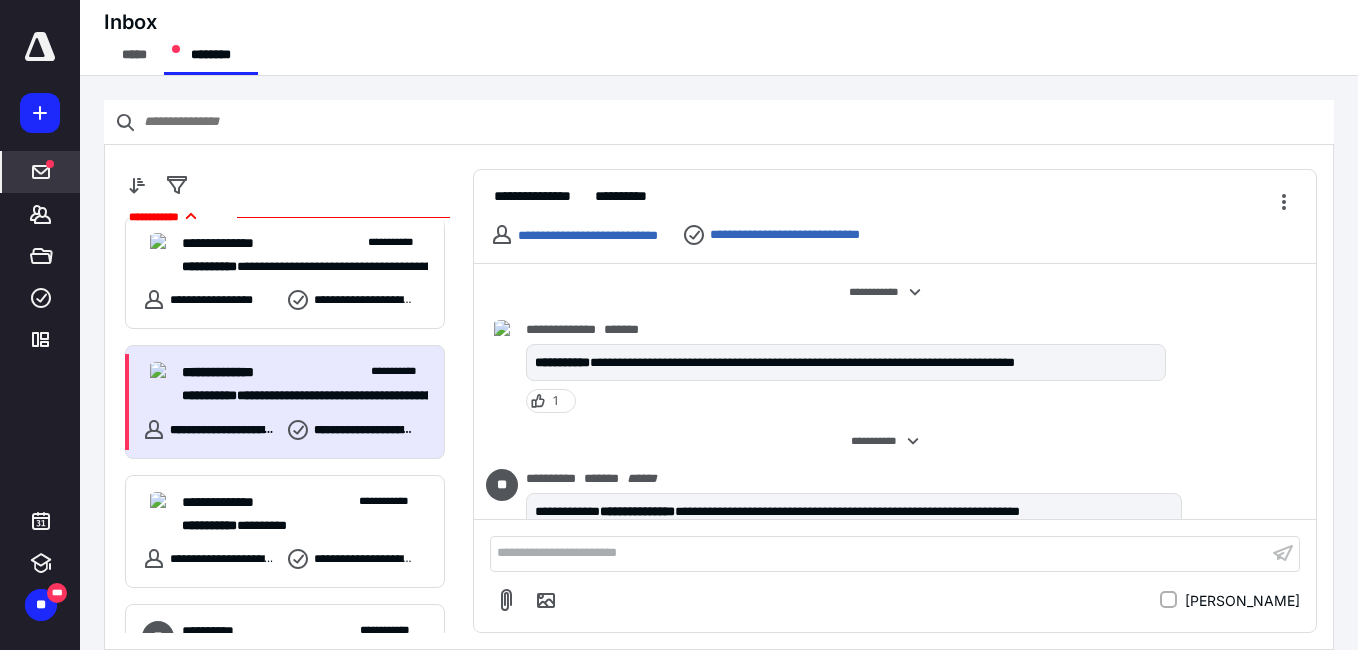 scroll, scrollTop: 276, scrollLeft: 0, axis: vertical 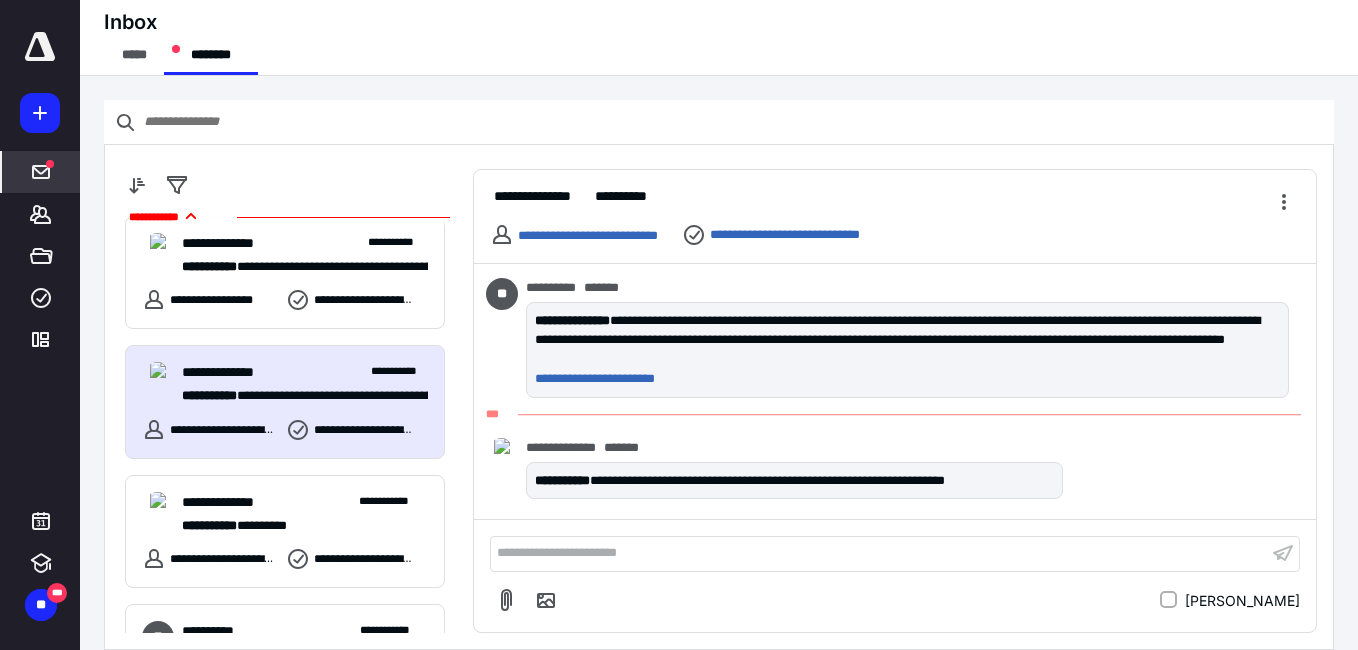 click on "**********" at bounding box center [879, 553] 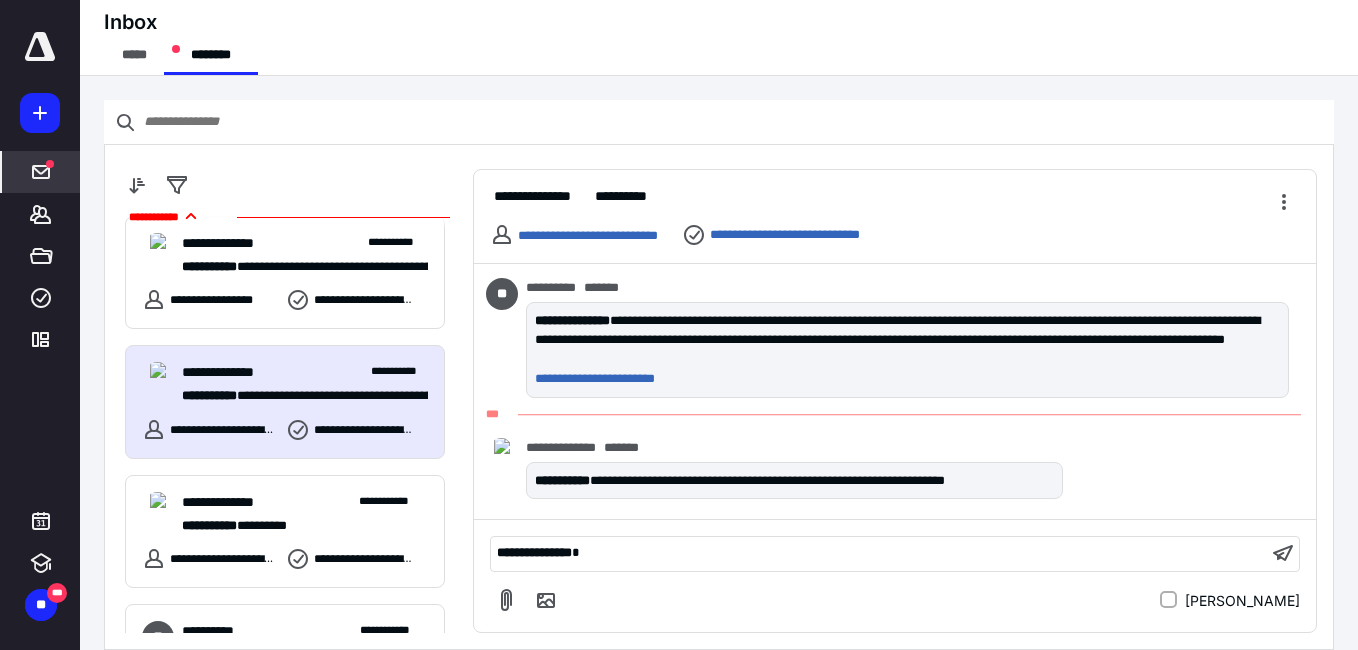 type 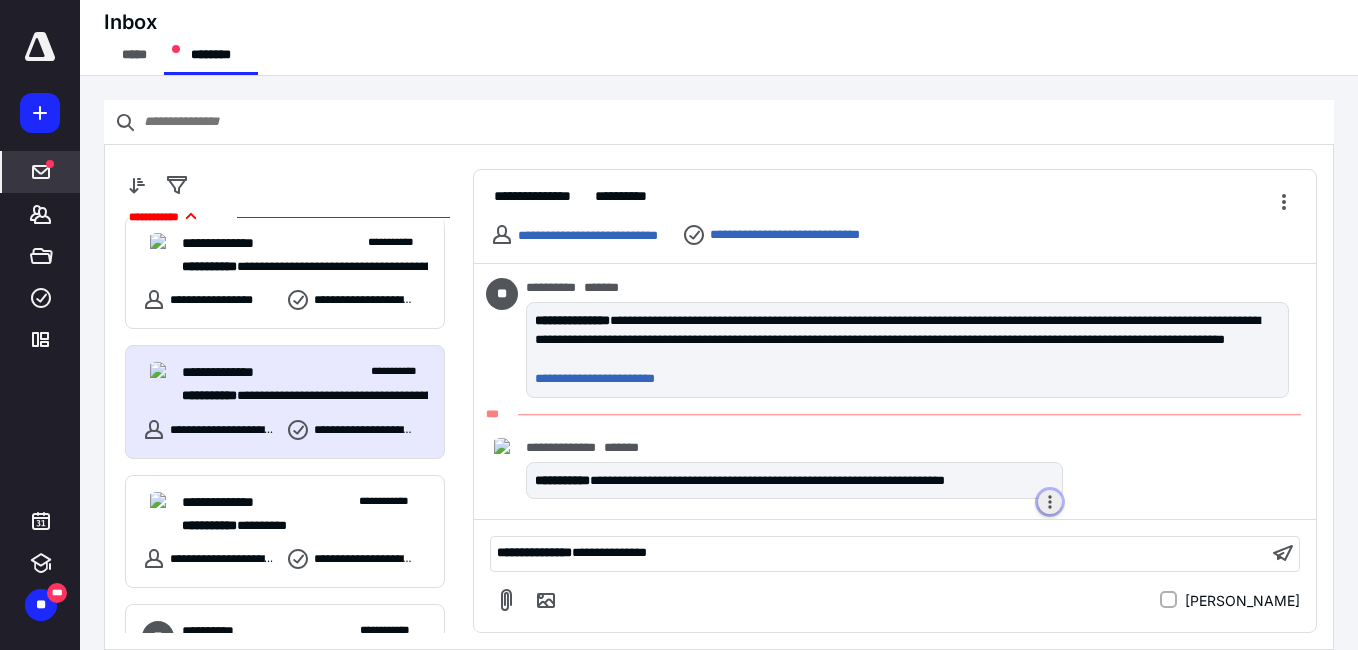 click at bounding box center (1050, 502) 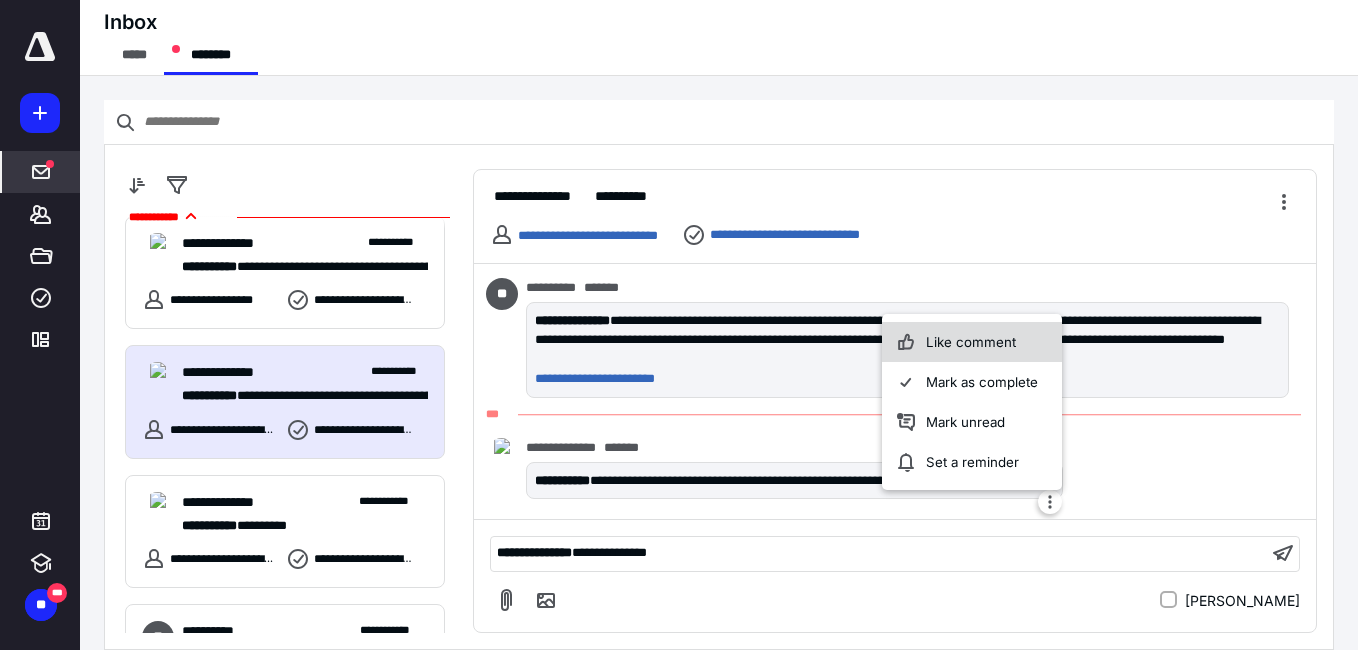 click on "Like comment" at bounding box center [972, 342] 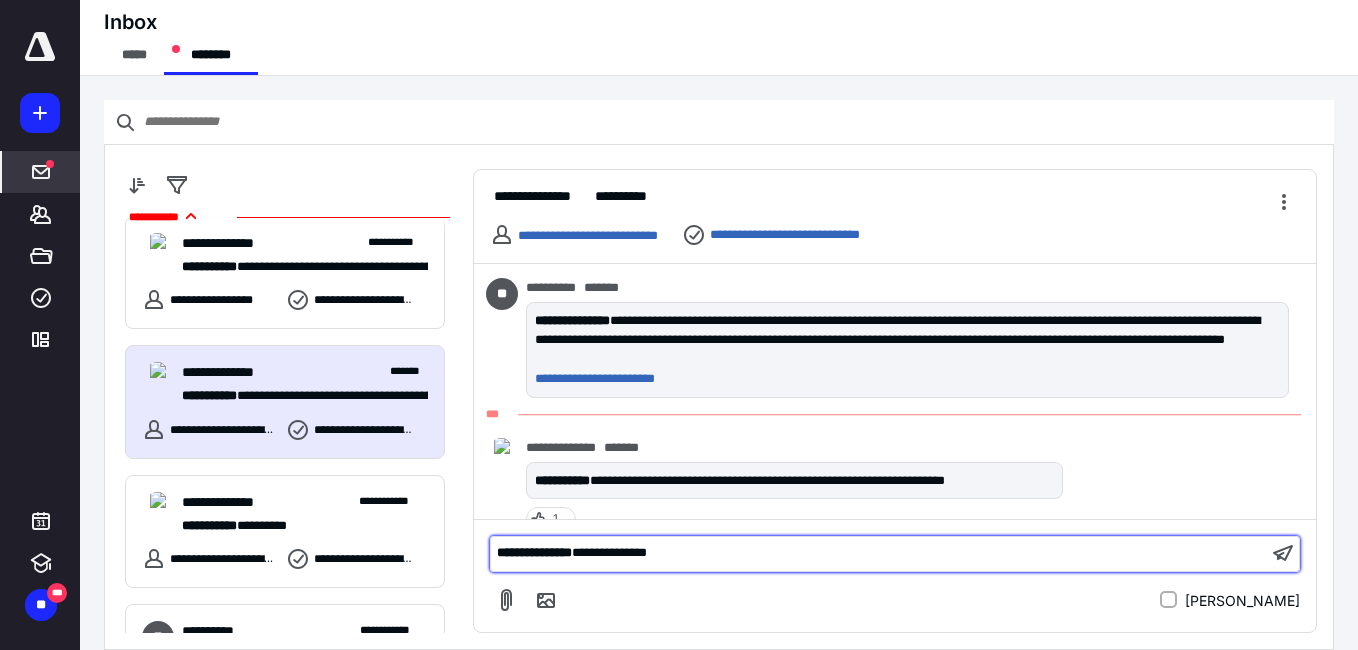 click on "**********" at bounding box center (879, 553) 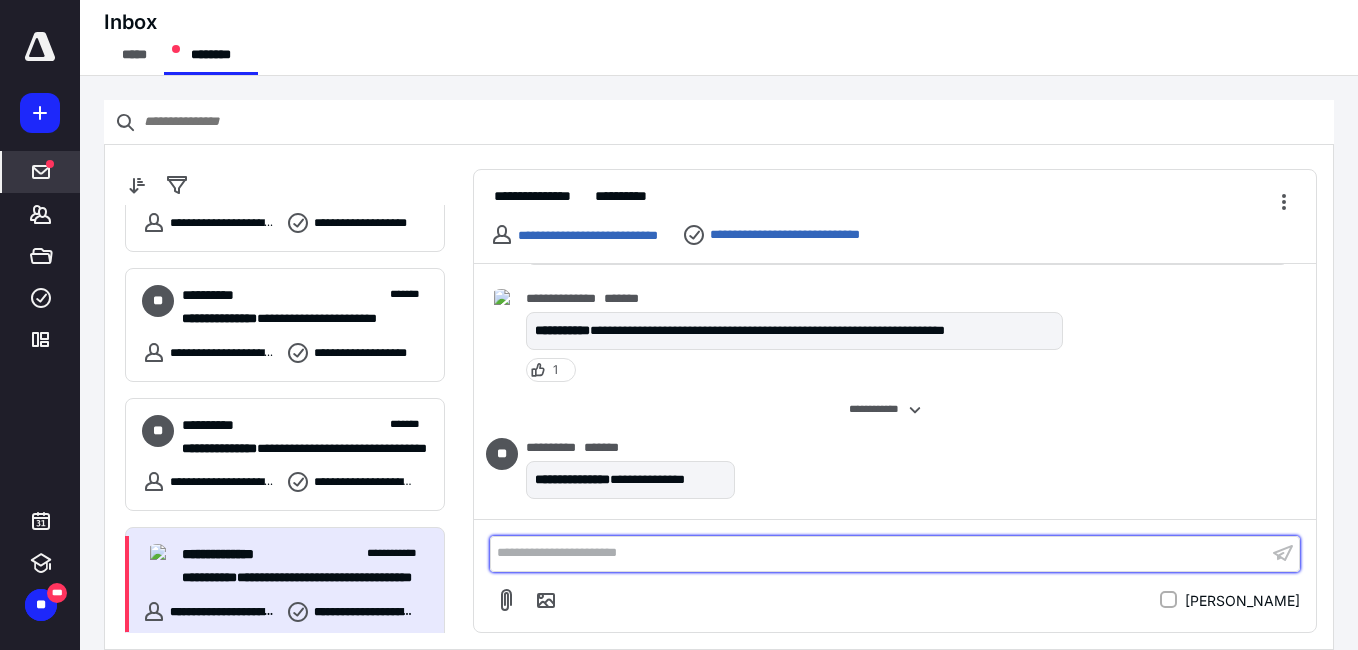 scroll, scrollTop: 400, scrollLeft: 0, axis: vertical 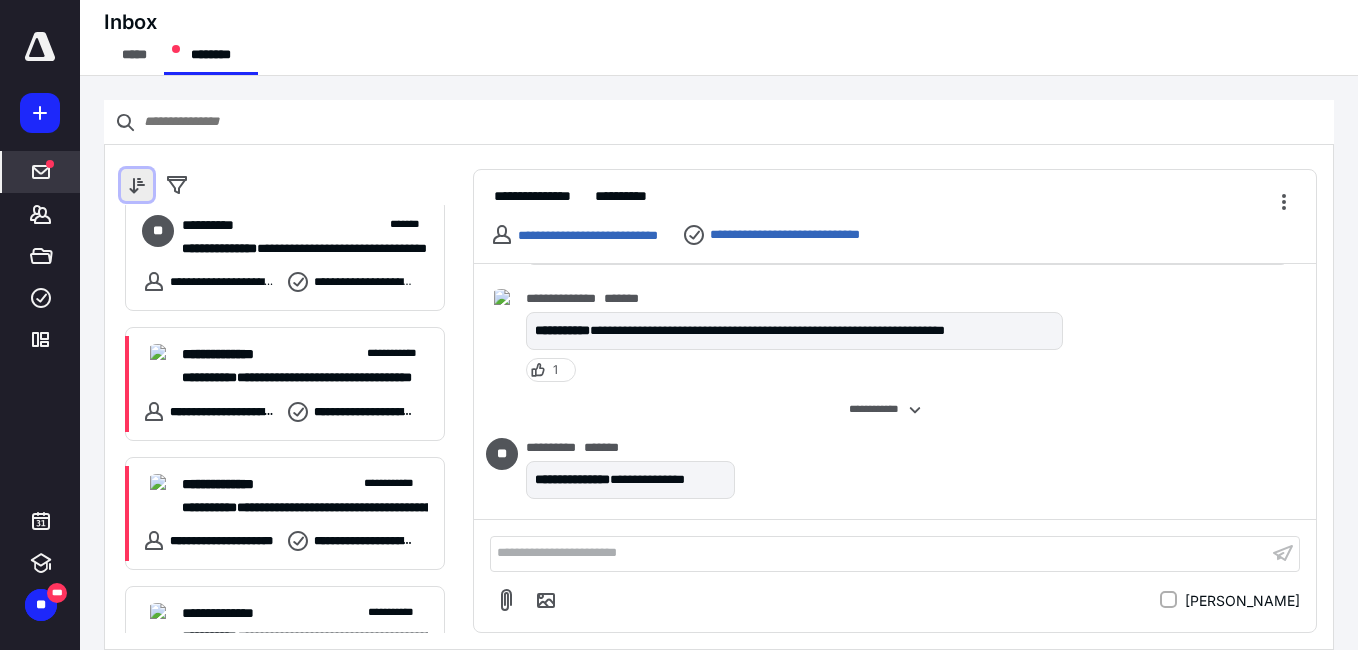 click at bounding box center [137, 185] 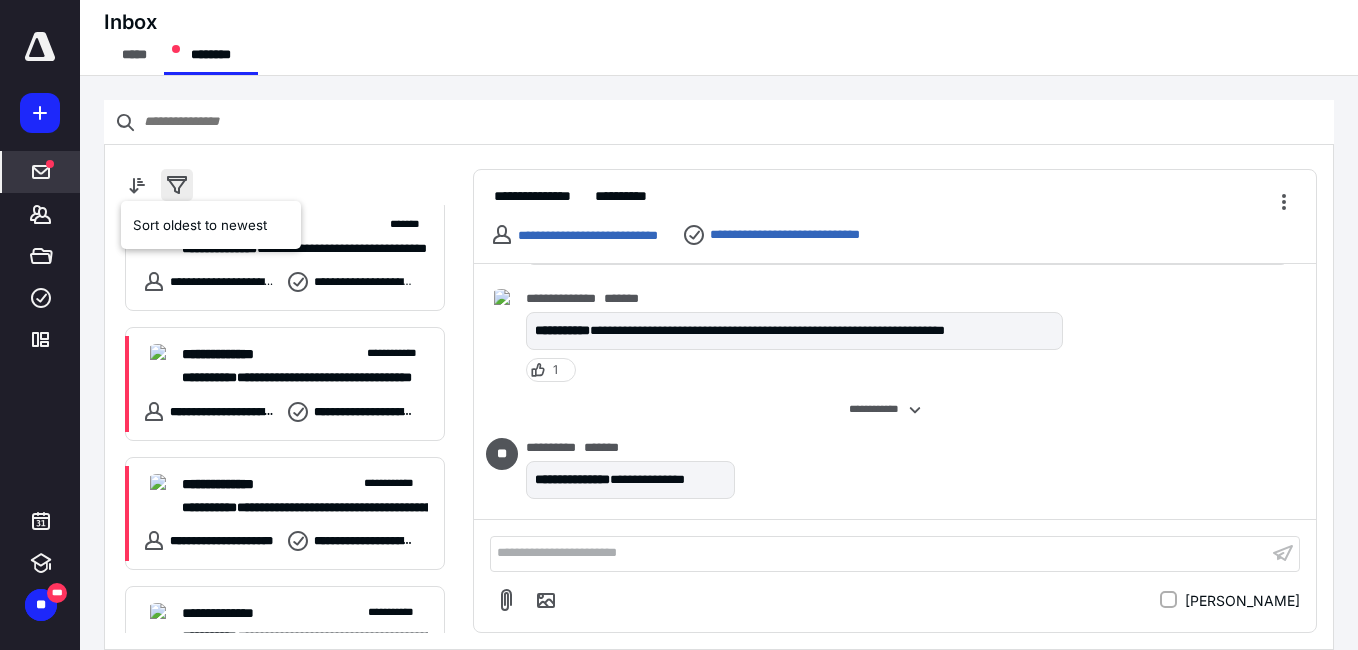 click at bounding box center (177, 185) 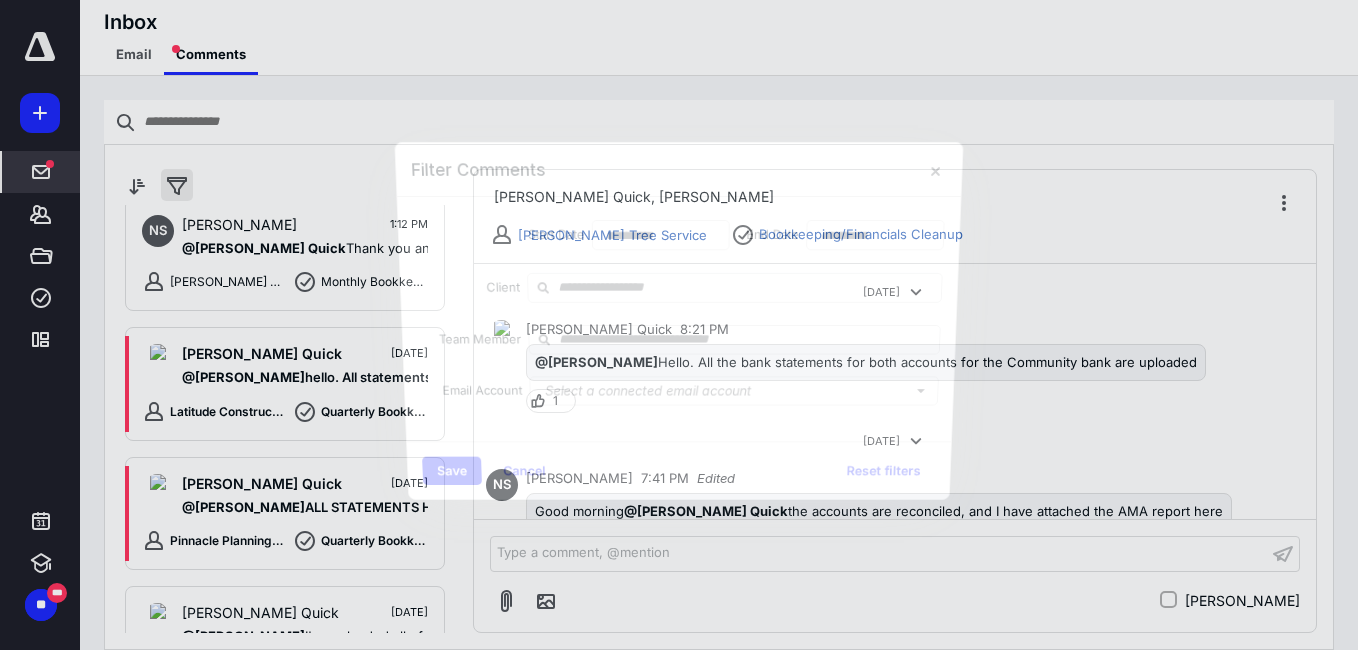 scroll, scrollTop: 409, scrollLeft: 0, axis: vertical 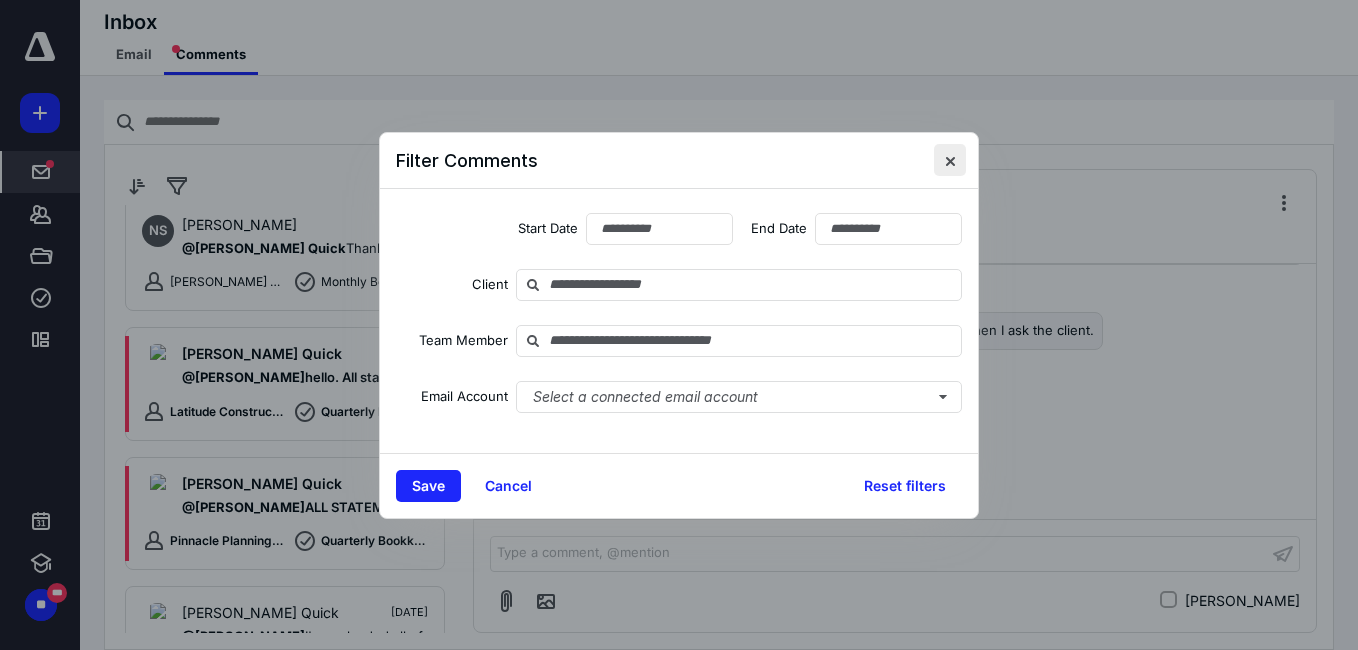 click at bounding box center [950, 160] 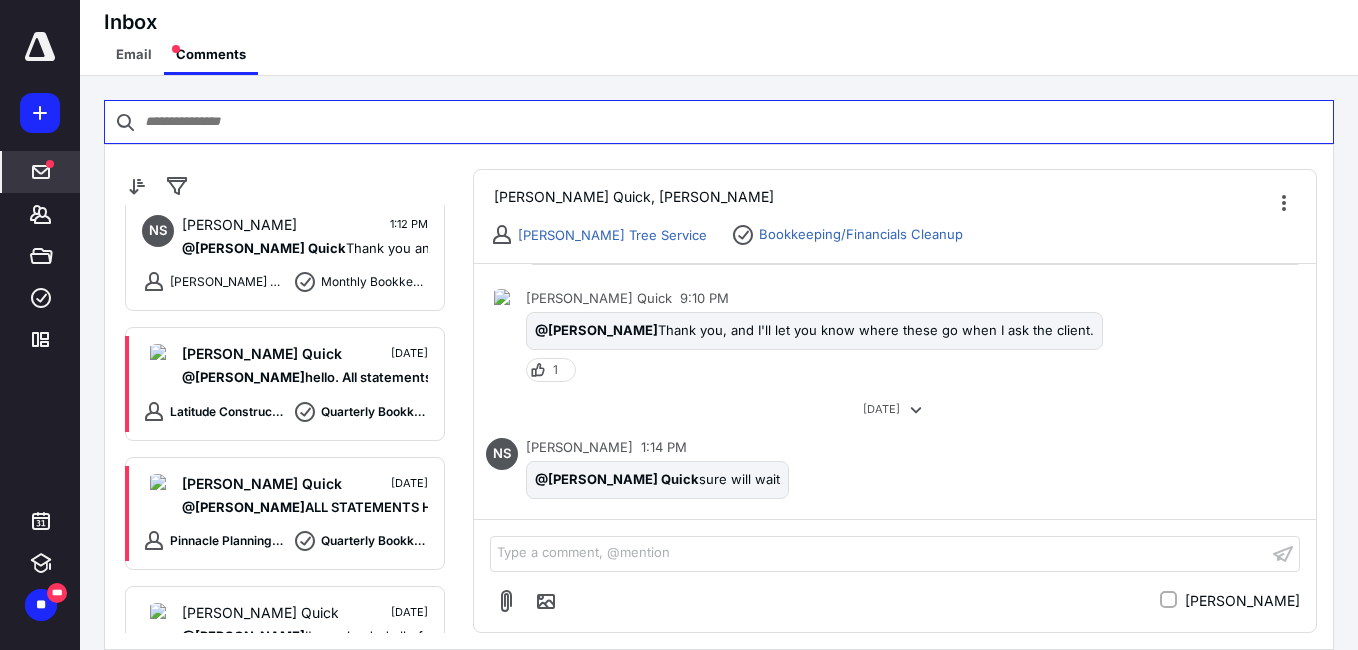 click at bounding box center (719, 122) 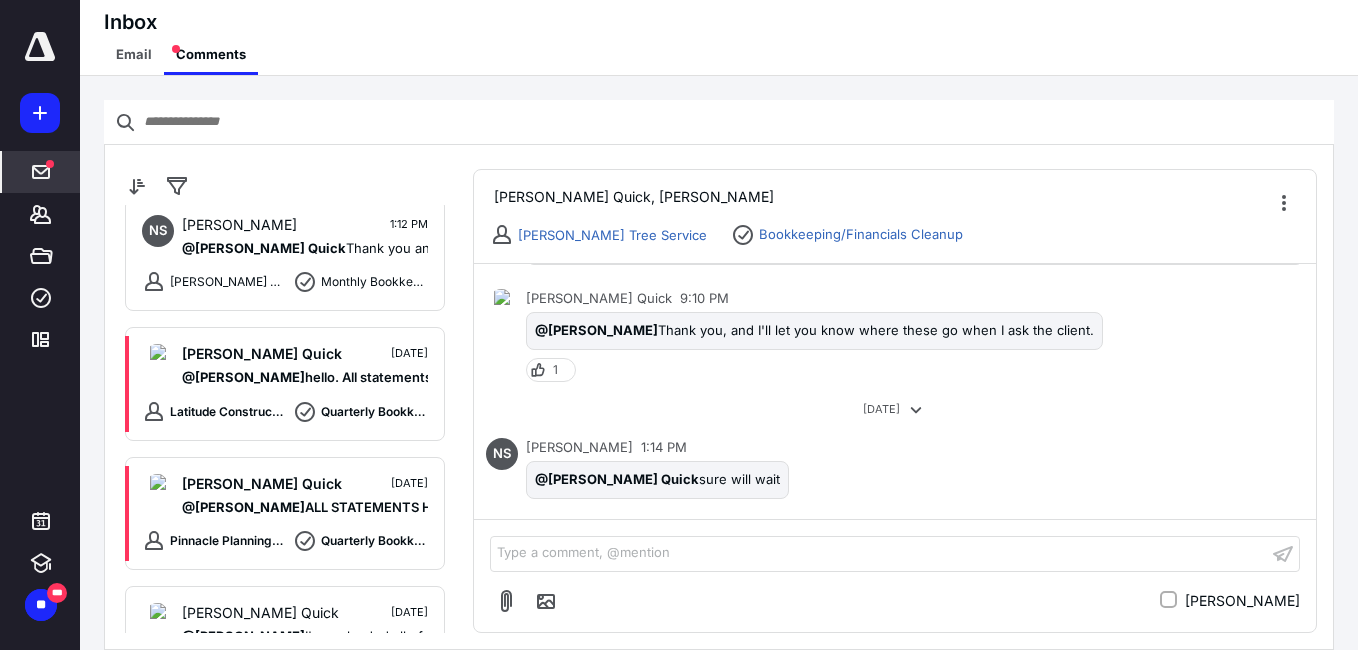 click on "NS Nidhi Soni 1:14 PM @Brittney Quick  sure will wait Stephen Postell Tree Service Bookkeeping/Financials Cleanup NS Nidhi Soni 1:13 PM @Brittney Quick  Thank you Front Line Reconditioning, LLC Monthly Bookkeeping NS Nidhi Soni 1:12 PM @Brittney Quick  Thank you updated same. PAUL BUNYANS TRUCK SALES LLC Monthly Bookkeeping NS Nidhi Soni 1:12 PM @Brittney Quick  Thank you and sent the financials DUSTIN DICKENS AGENCY, LLC Monthly Bookkeeping Review Brittney Quick Jul 11, 2025 @Nidhi Soni  hello. All statements are uploaded Latitude Construction Ventures  LLC Quarterly Bookkeeping Review Brittney Quick Jul 10, 2025 @Nidhi Soni  ALL STATEMENTS HAVE BEEN UPLOADED. THE CLIENT SAID THAT HE HAS CIRCLED THE BUSINESS EXPENSE ON THE CREDIT CARD AND THE REST ARE PERSONAL. Pinnacle Planning LLC Quarterly Bookkeeping Review Brittney Quick Jul 9, 2025 @Nidhi Soni  I've uploaded all of bonnie rissie statements Bonnie Risse Insurance Agency Monthly Bookkeeping Review Brittney Quick Jul 7, 2025 @Nidhi Soni Brittney Quick NS" at bounding box center (295, 397) 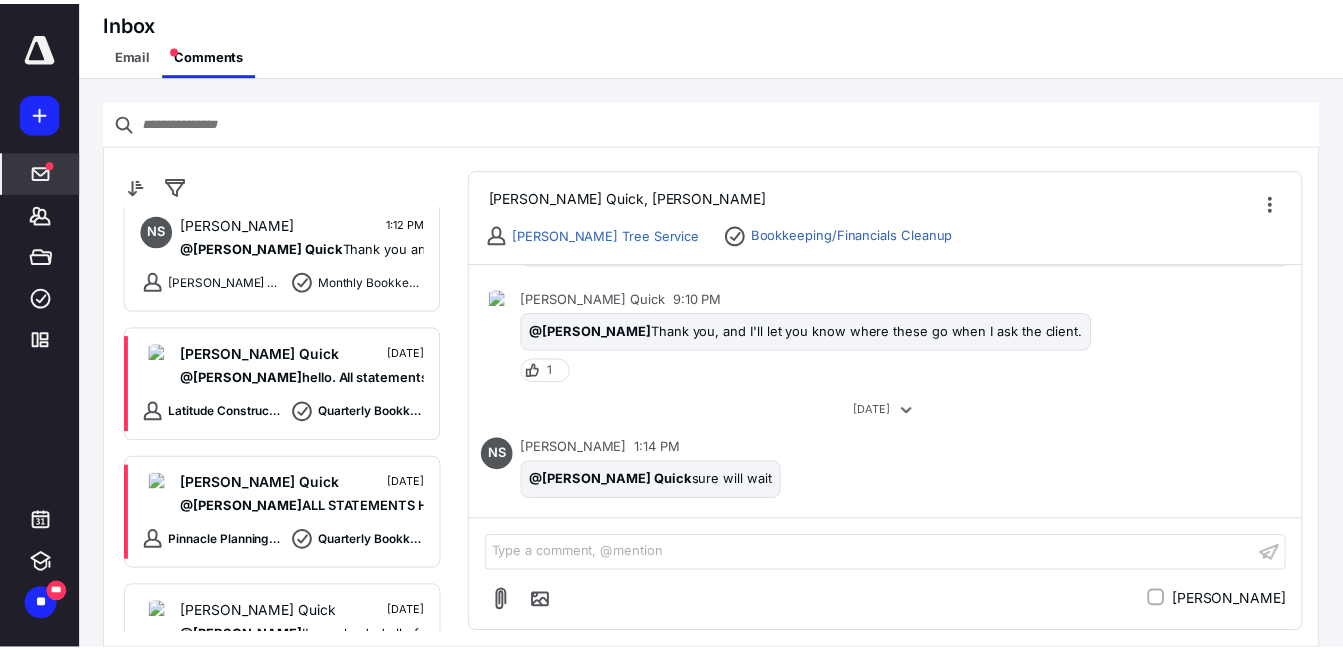 scroll, scrollTop: 500, scrollLeft: 0, axis: vertical 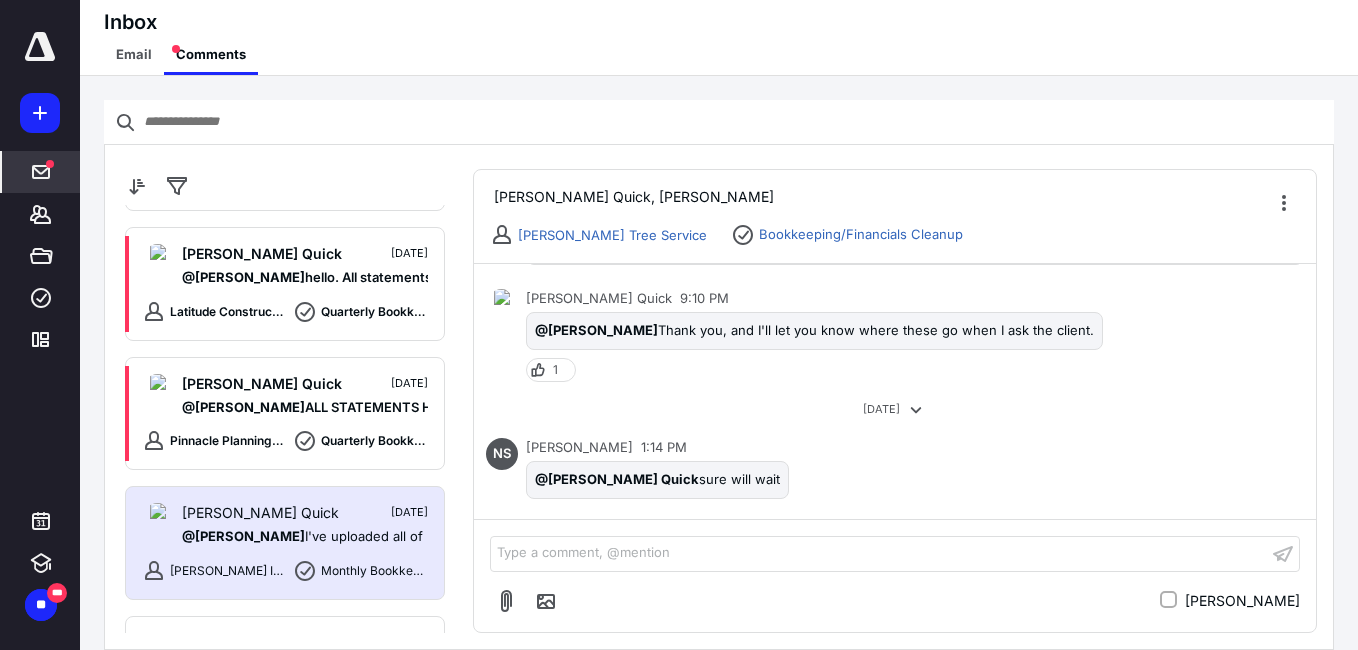 click on "@Nidhi Soni  I've uploaded all of bonnie rissie statements" at bounding box center (305, 537) 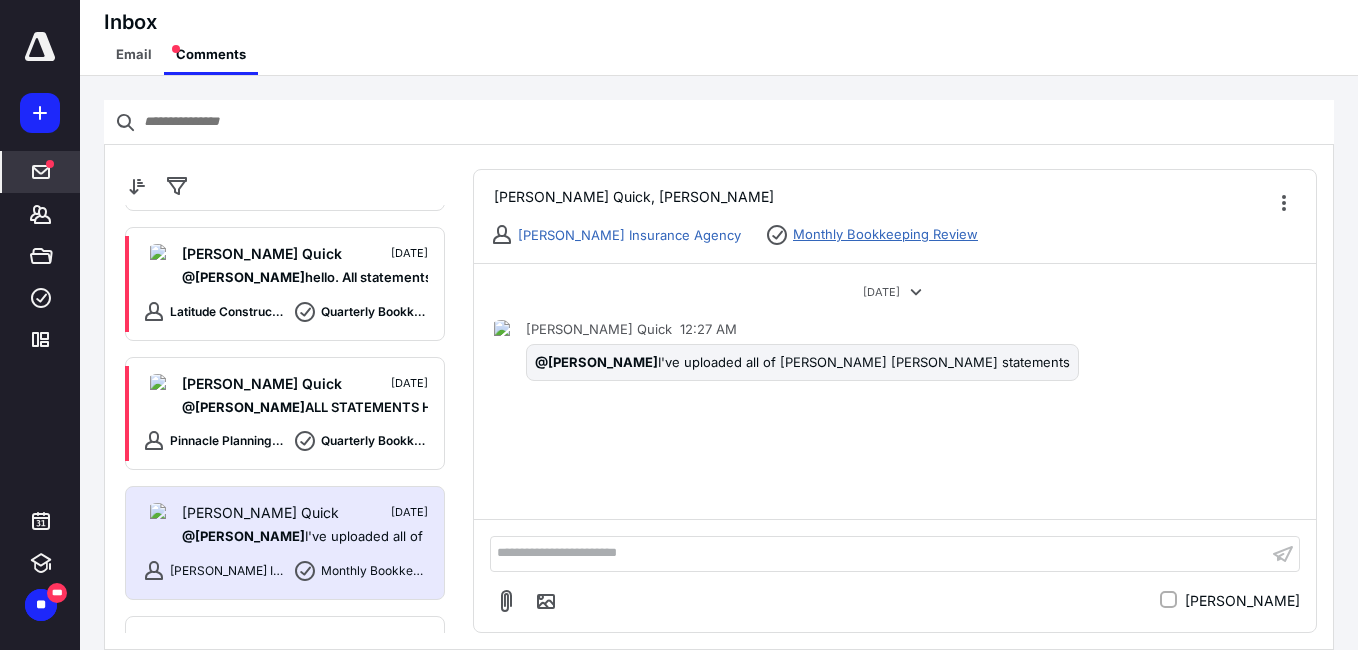 click on "Monthly Bookkeeping Review" at bounding box center (885, 235) 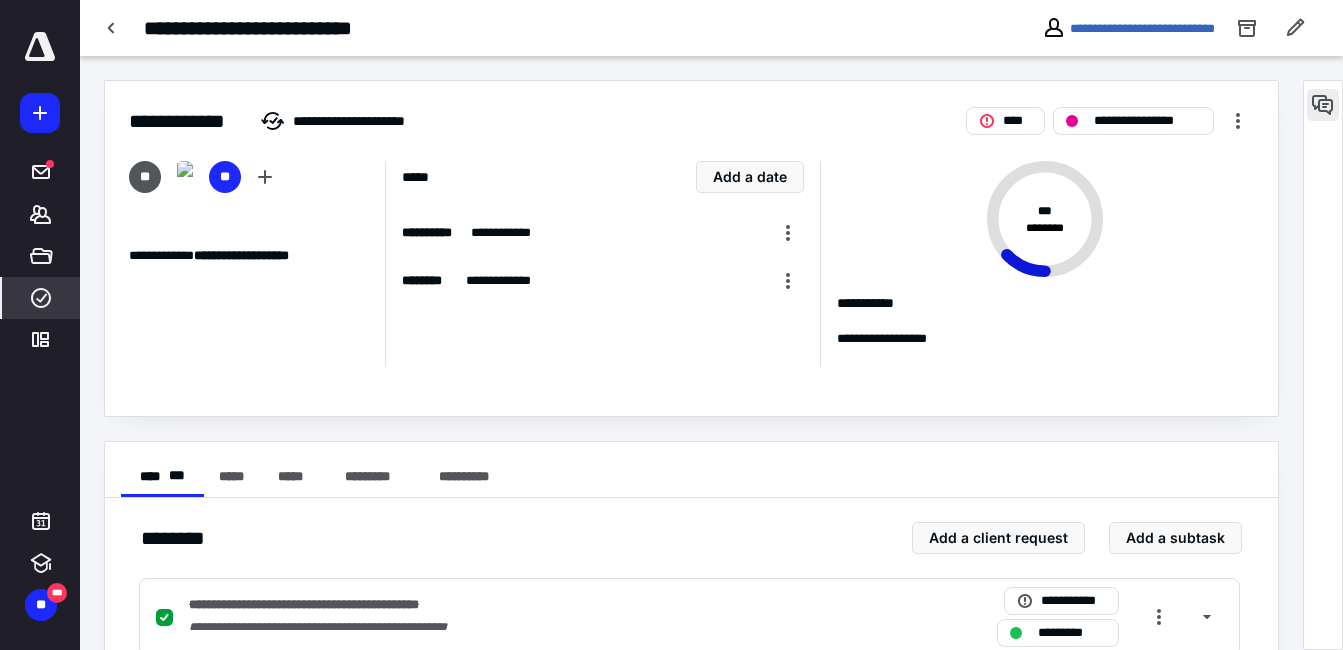 click at bounding box center [1323, 105] 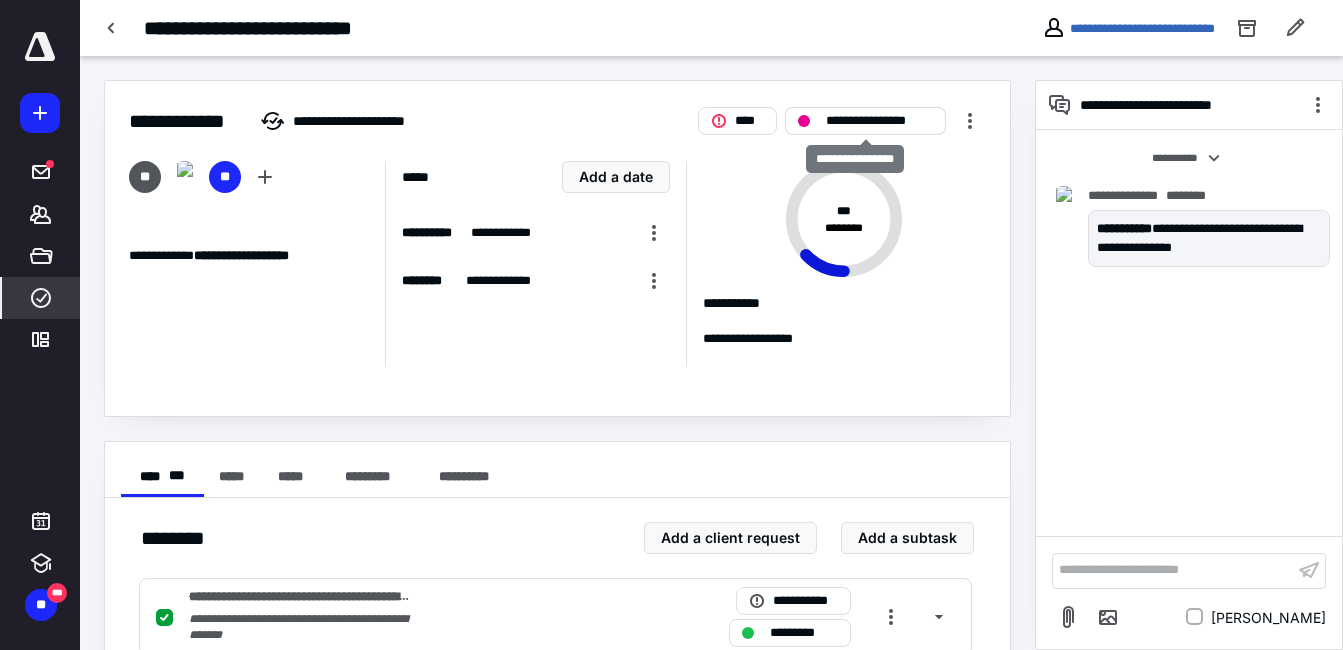 click on "**********" at bounding box center (879, 121) 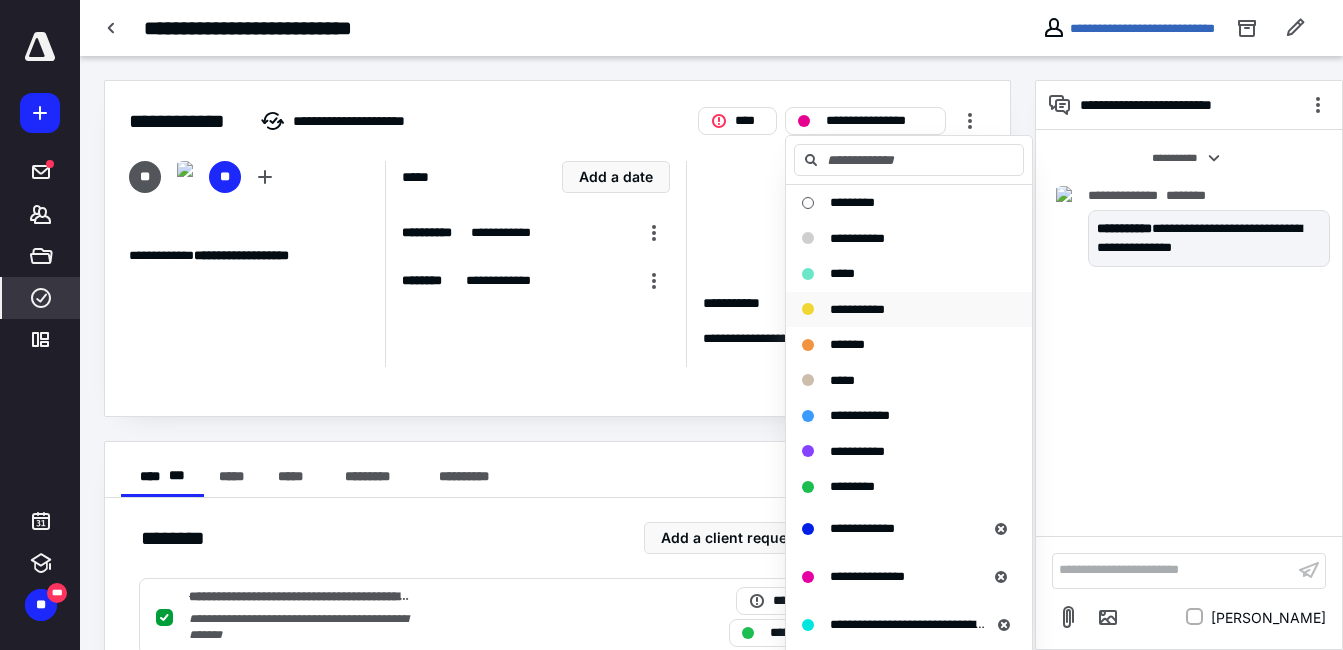click on "**********" at bounding box center [857, 309] 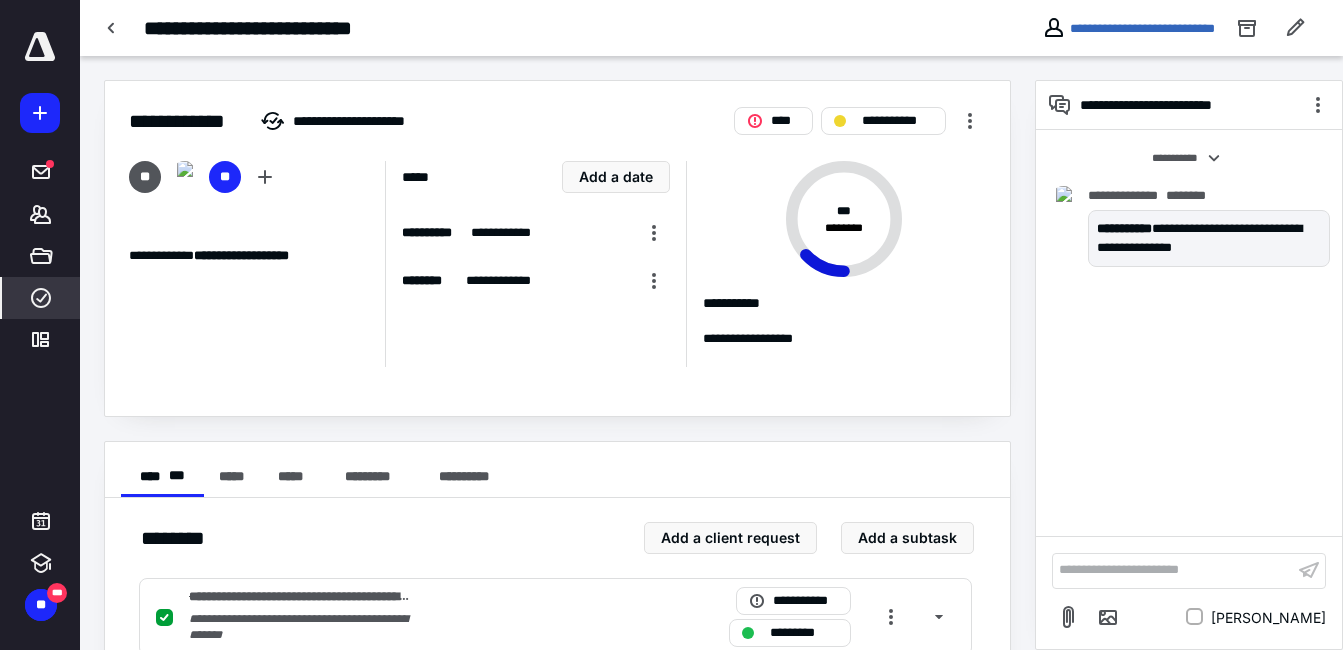click on "**********" at bounding box center (1189, 333) 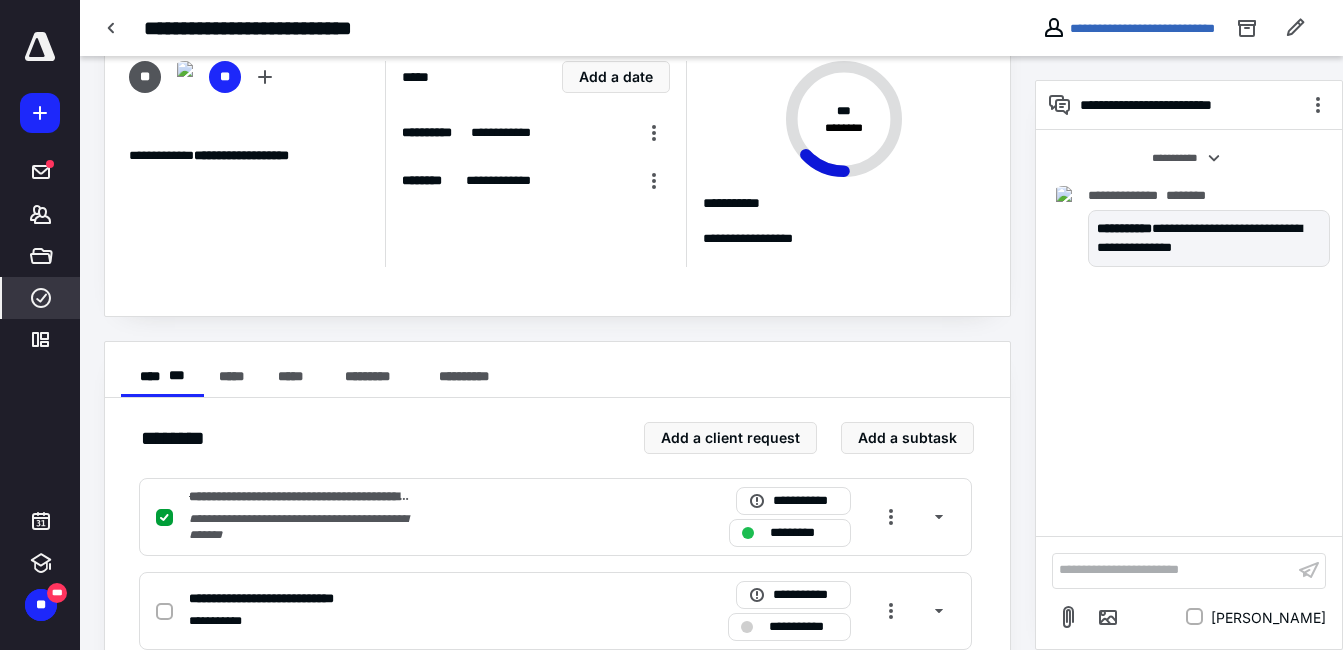 scroll, scrollTop: 400, scrollLeft: 0, axis: vertical 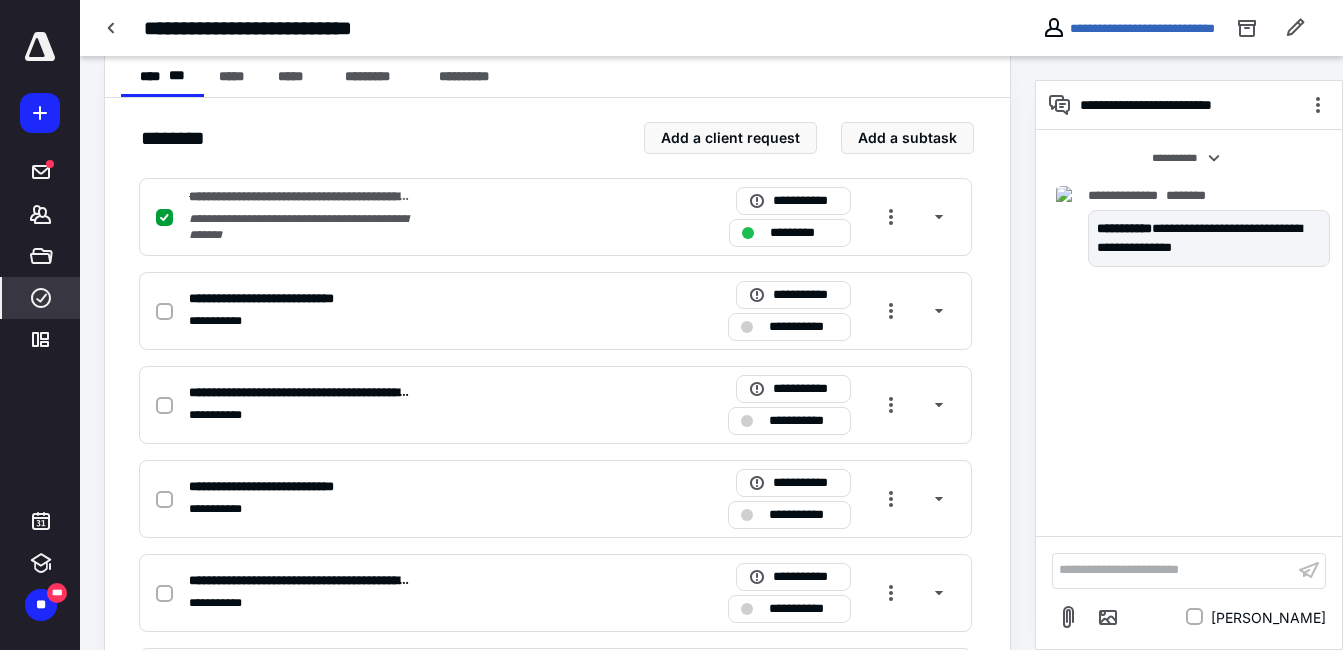click on "**********" at bounding box center (1189, 333) 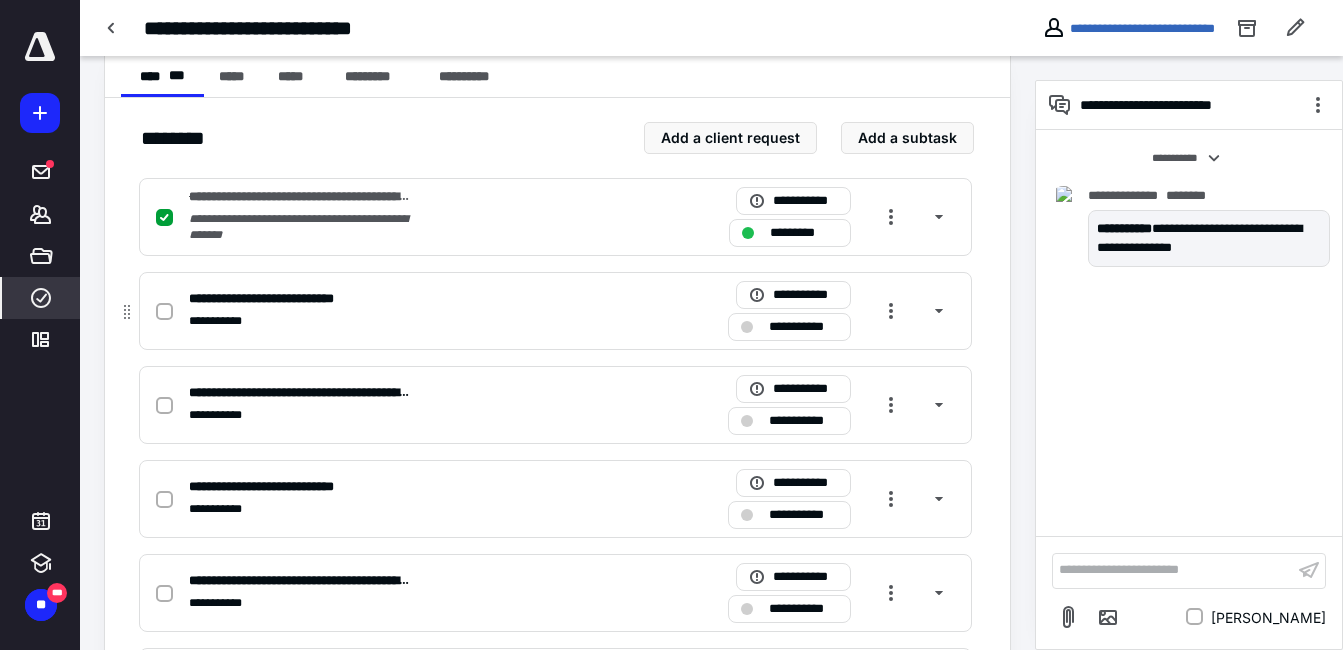 click at bounding box center [164, 312] 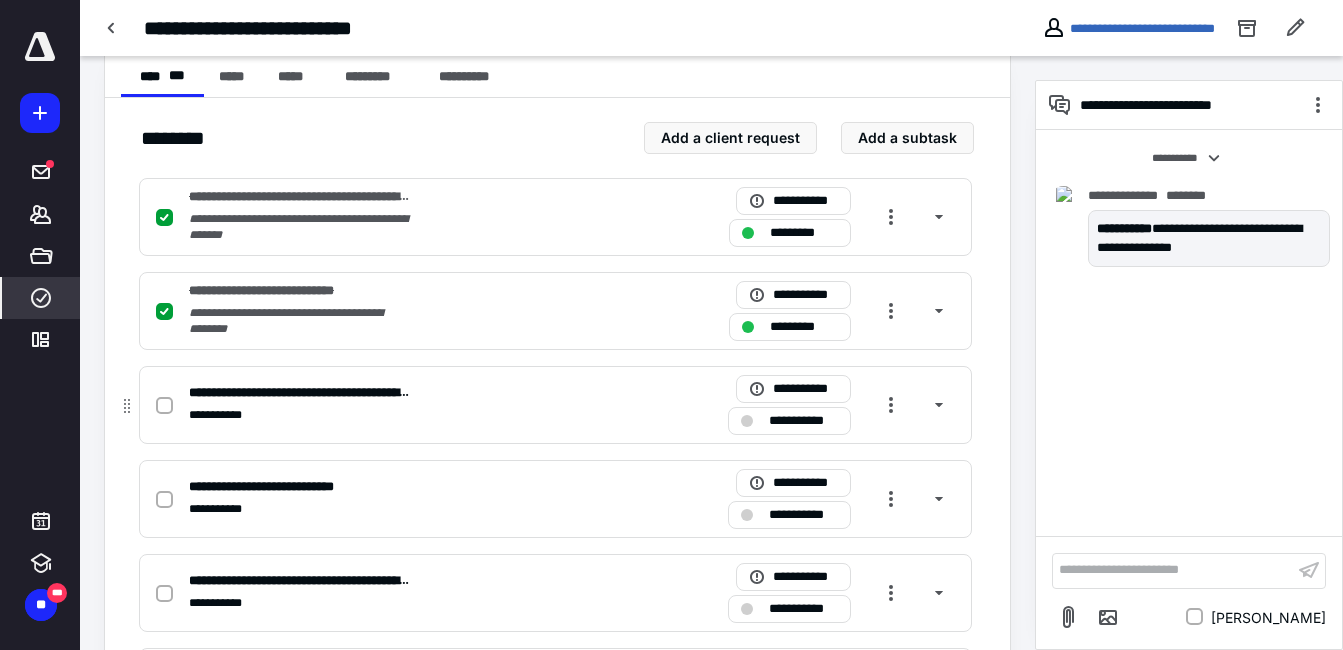 click at bounding box center [164, 406] 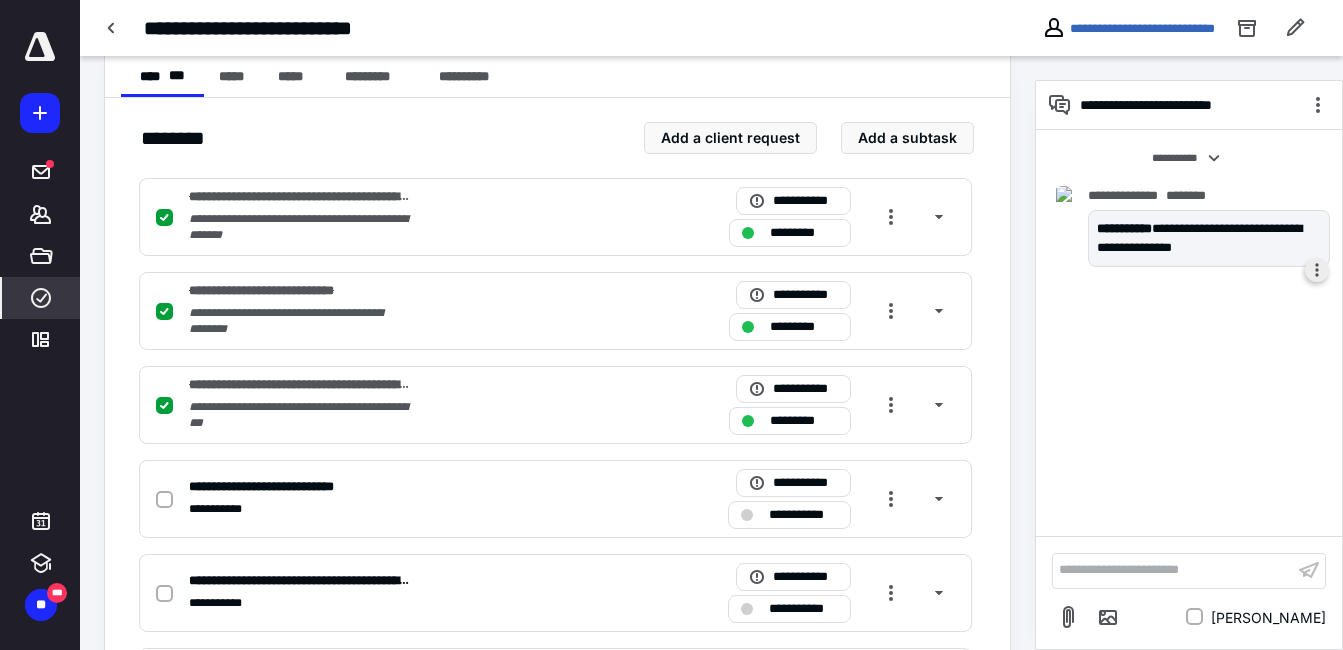 click 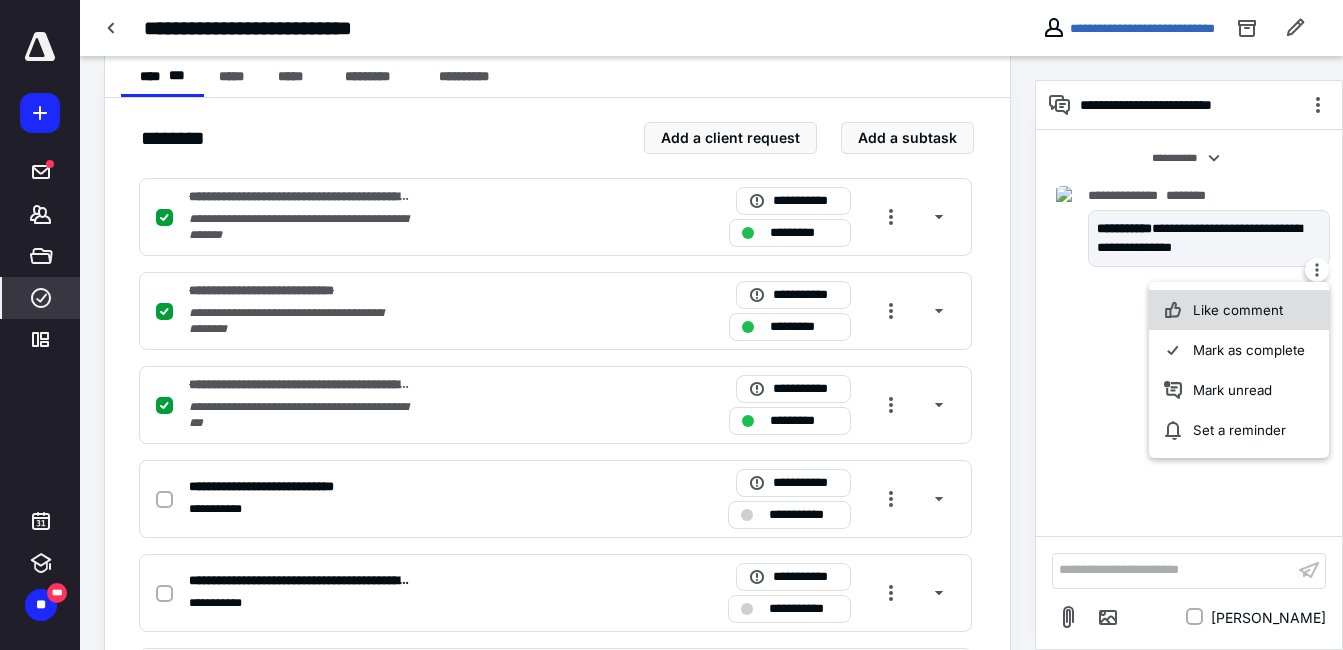 click on "Like comment" at bounding box center [1239, 310] 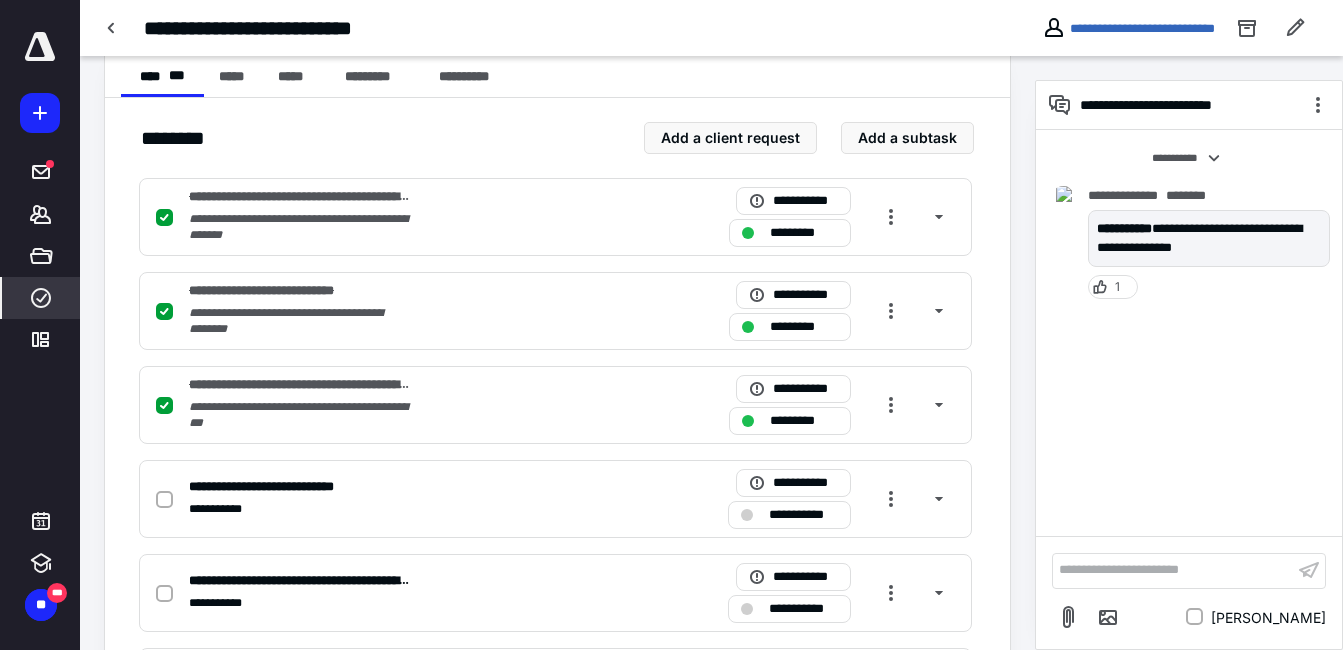 click on "**********" at bounding box center (1173, 570) 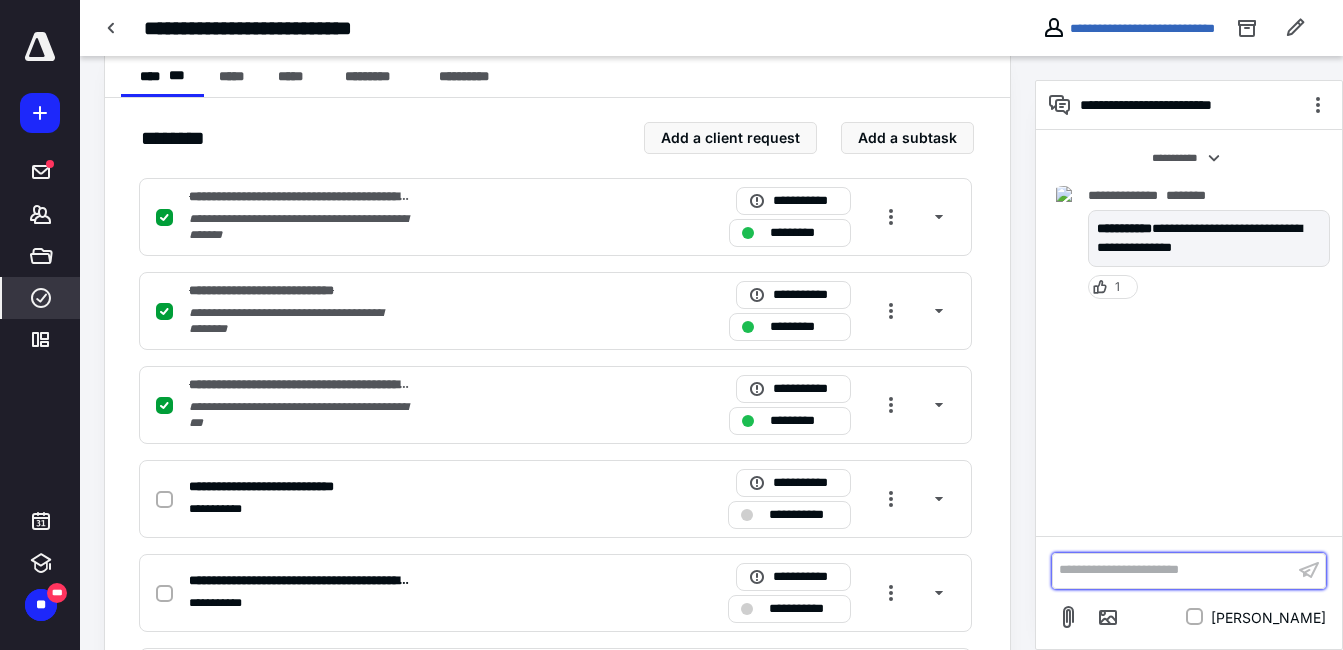 click on "**********" at bounding box center (1173, 570) 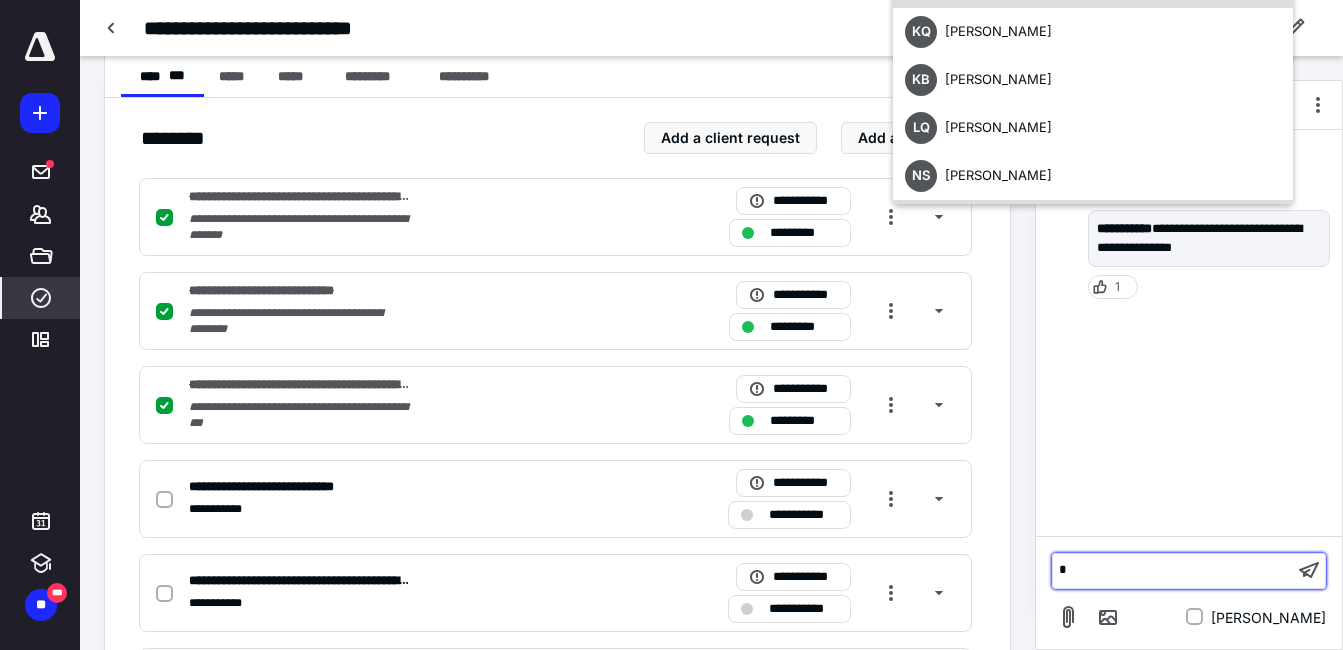 scroll, scrollTop: 44, scrollLeft: 0, axis: vertical 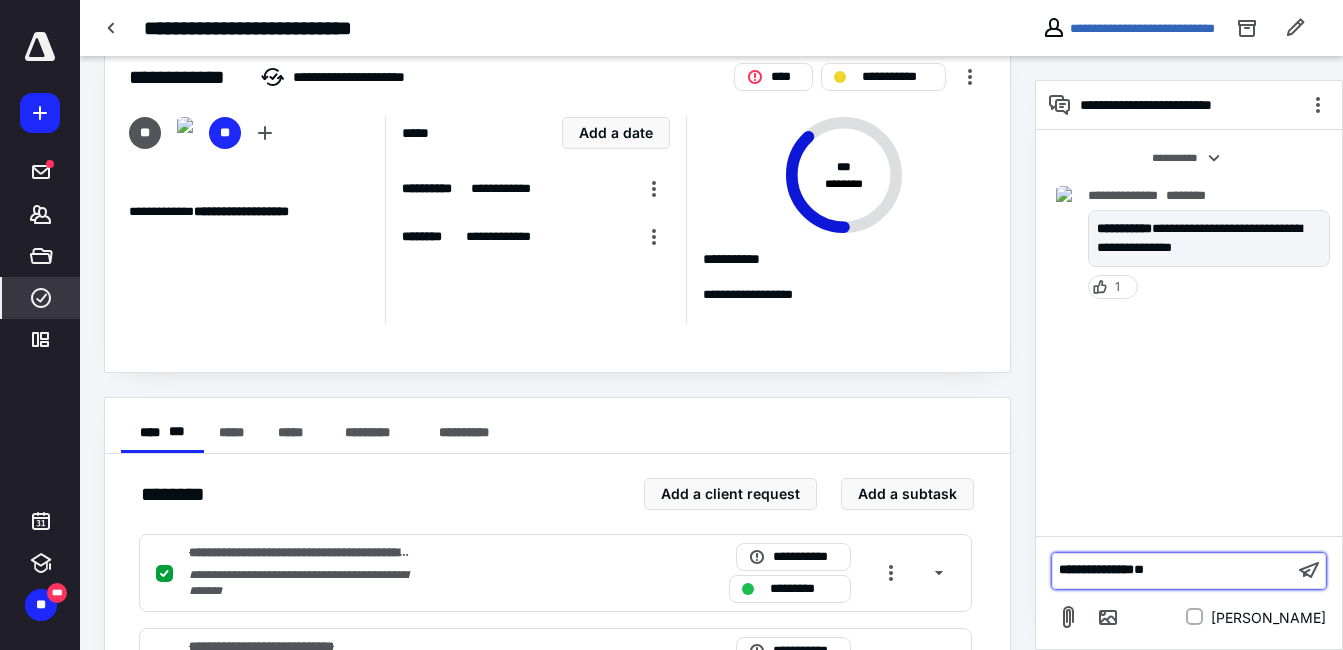 type 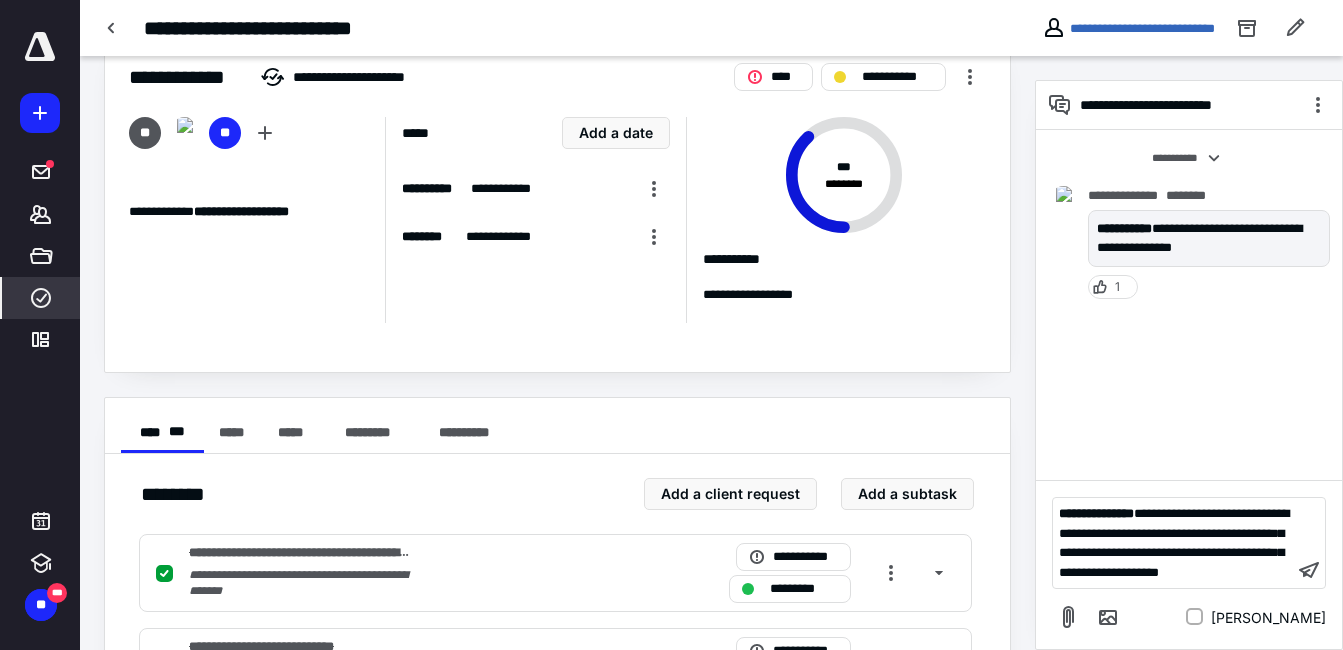 click on "**********" at bounding box center [1189, 365] 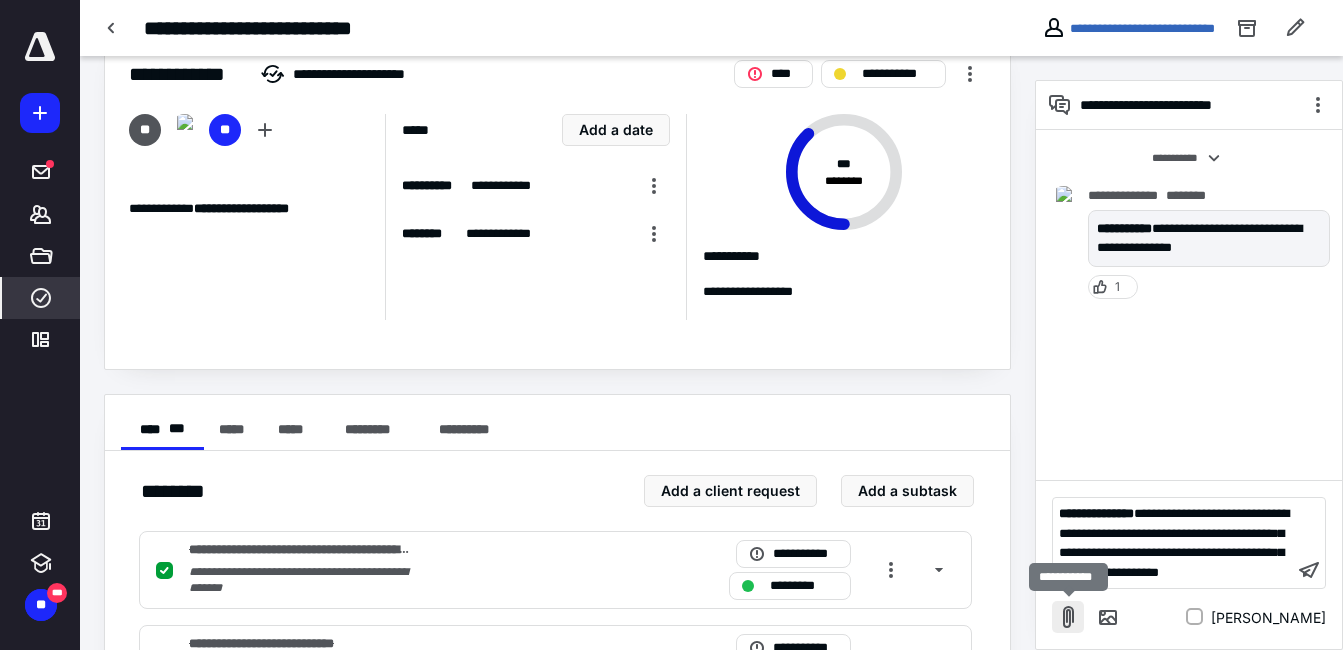click at bounding box center (1068, 617) 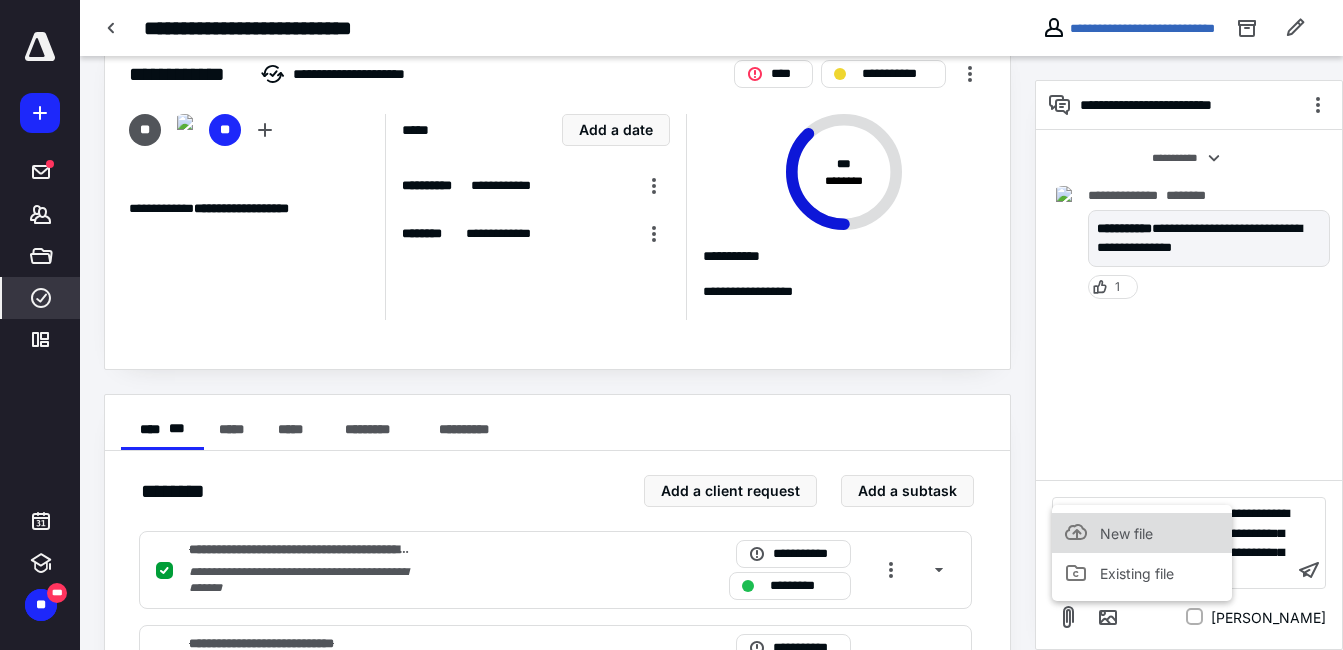 click on "New file" at bounding box center (1126, 533) 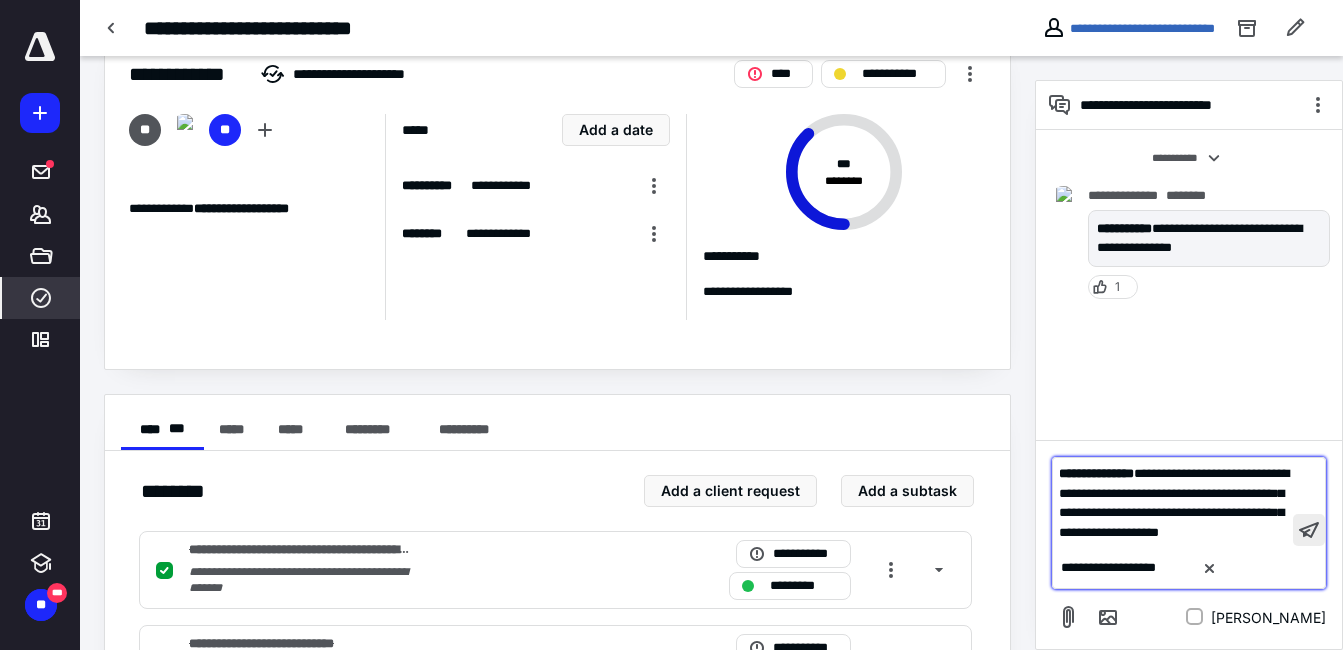 click at bounding box center [1309, 530] 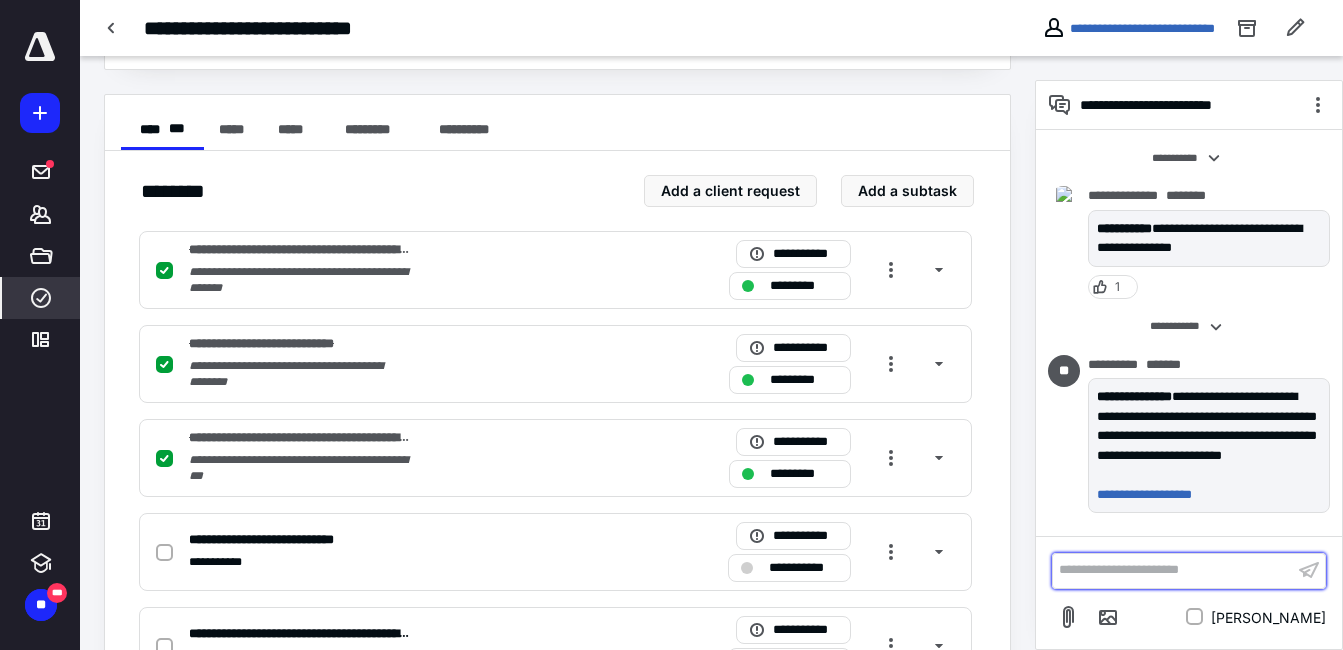 scroll, scrollTop: 0, scrollLeft: 0, axis: both 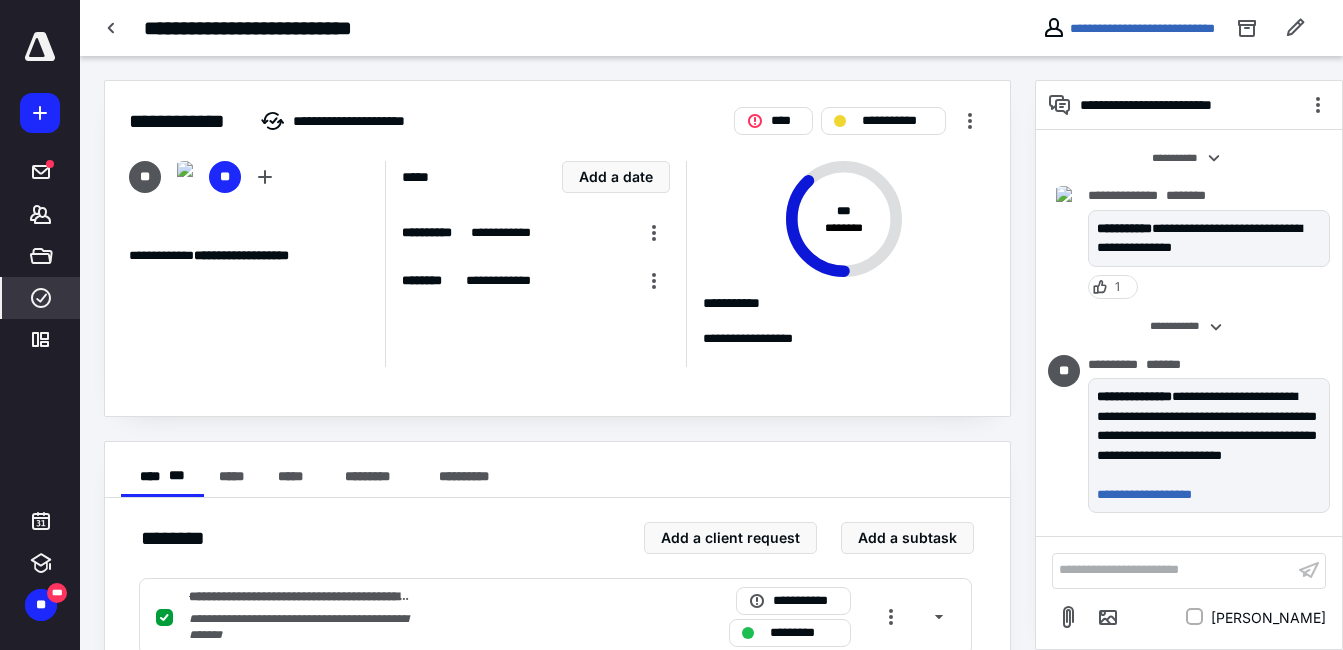 drag, startPoint x: 1063, startPoint y: 107, endPoint x: 1095, endPoint y: 77, distance: 43.863426 